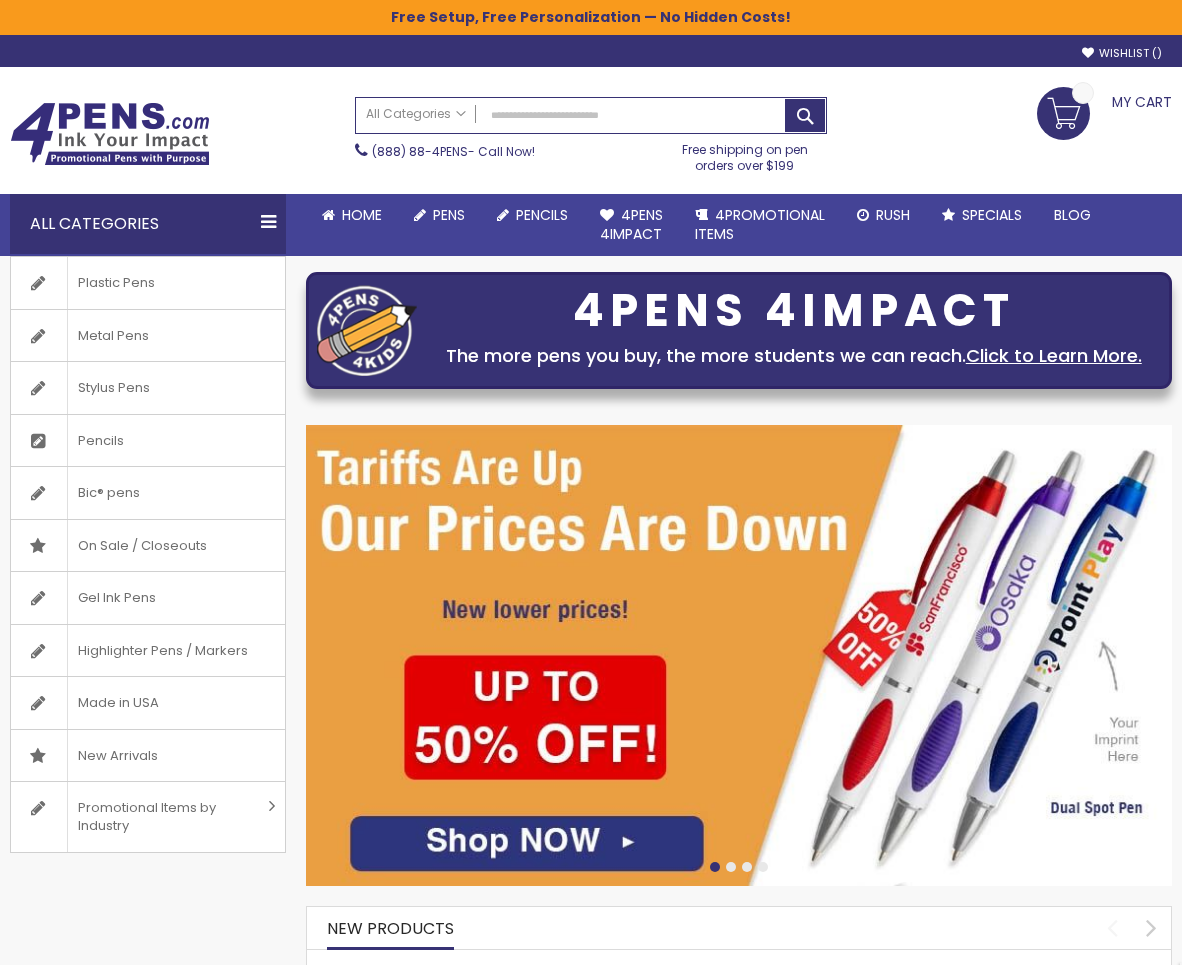 scroll, scrollTop: 0, scrollLeft: 0, axis: both 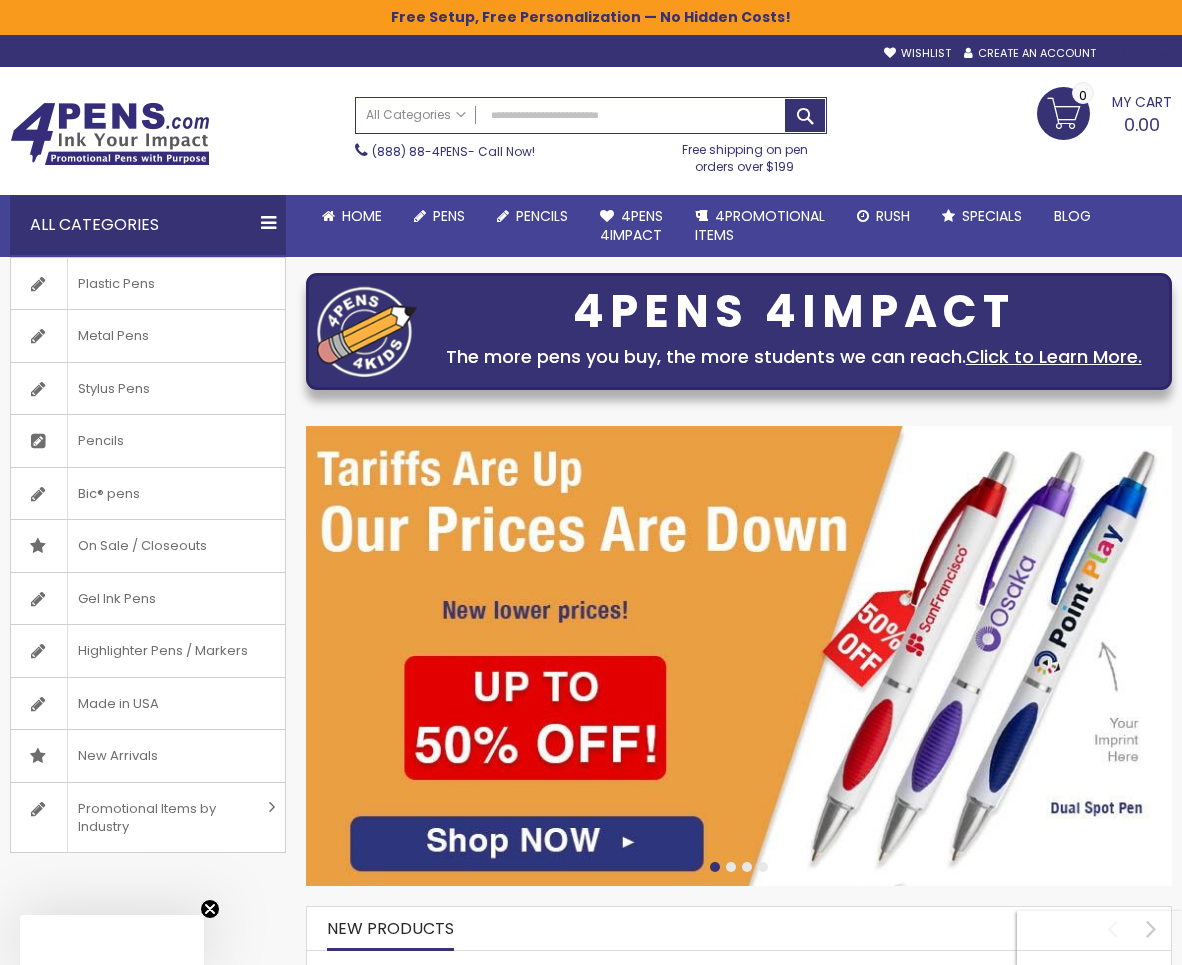 click on "Sign In" at bounding box center [1139, 54] 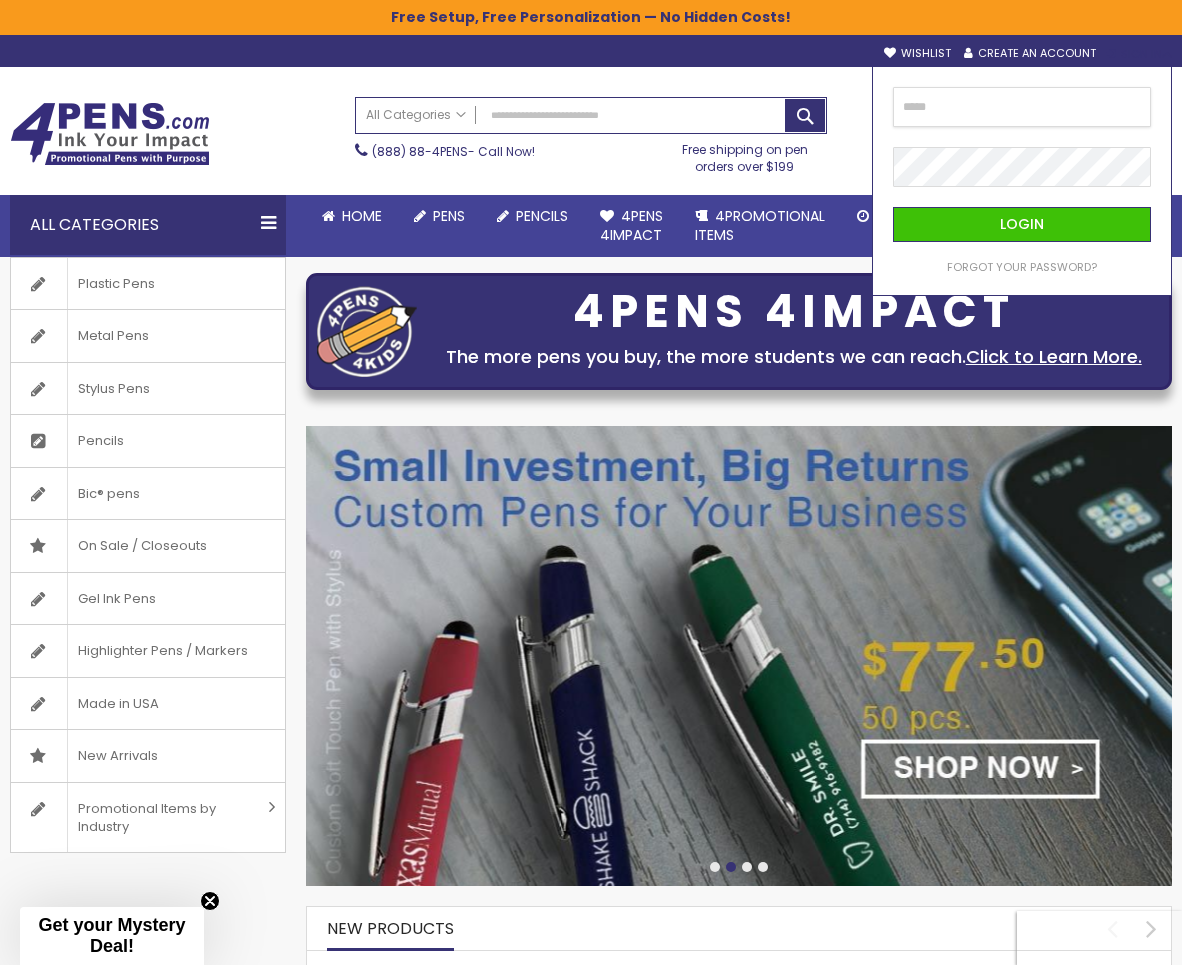 type on "**********" 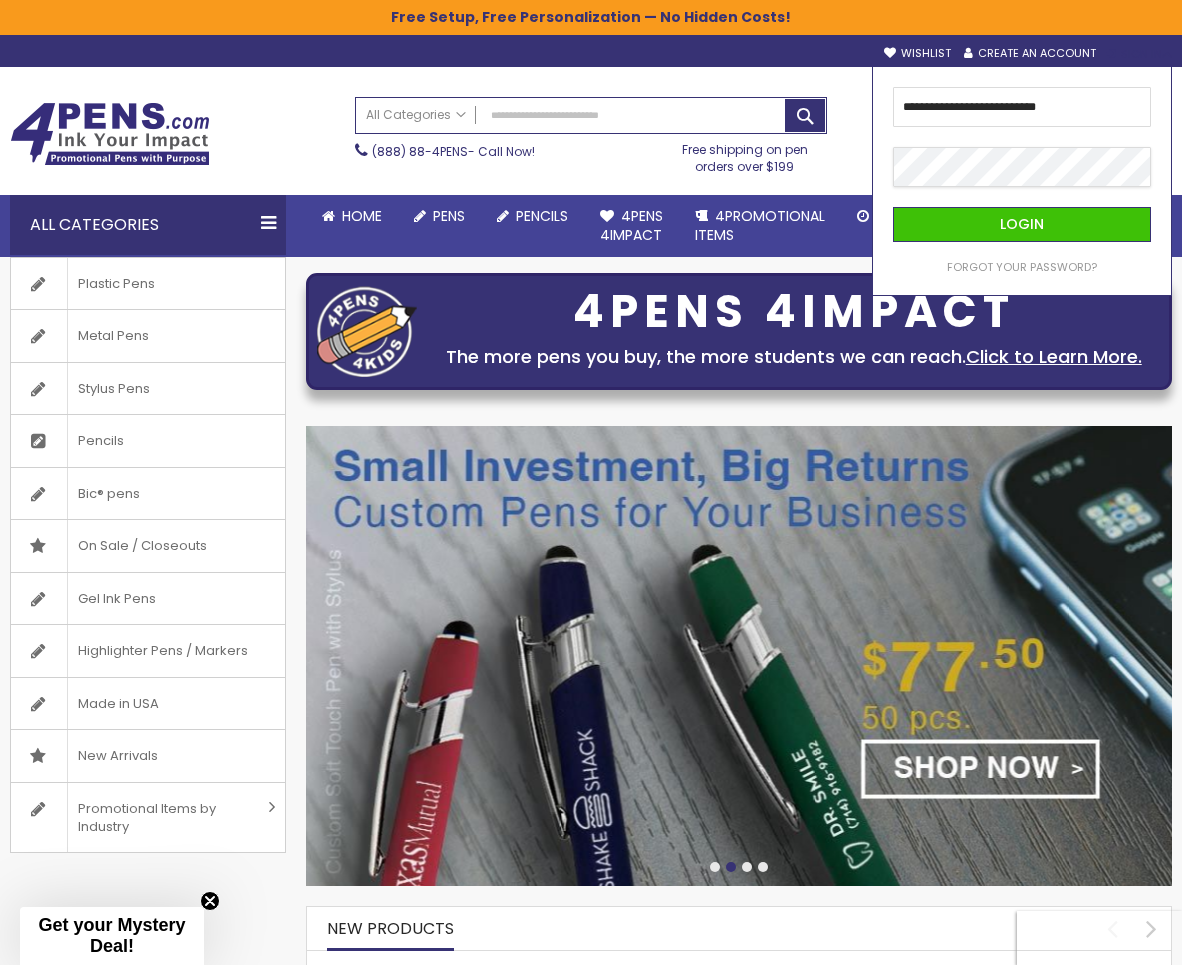 click on "Login" at bounding box center (1022, 224) 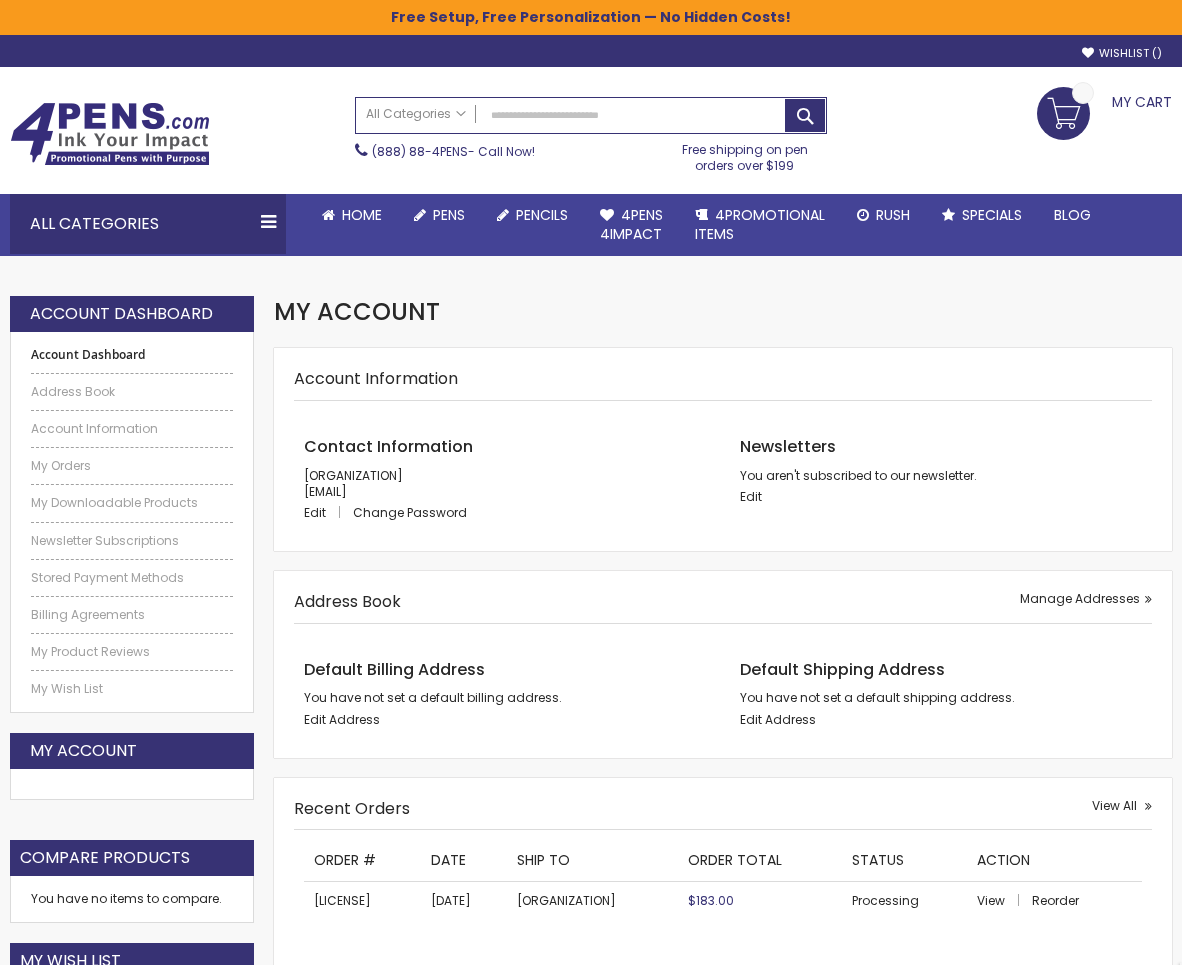 scroll, scrollTop: 0, scrollLeft: 0, axis: both 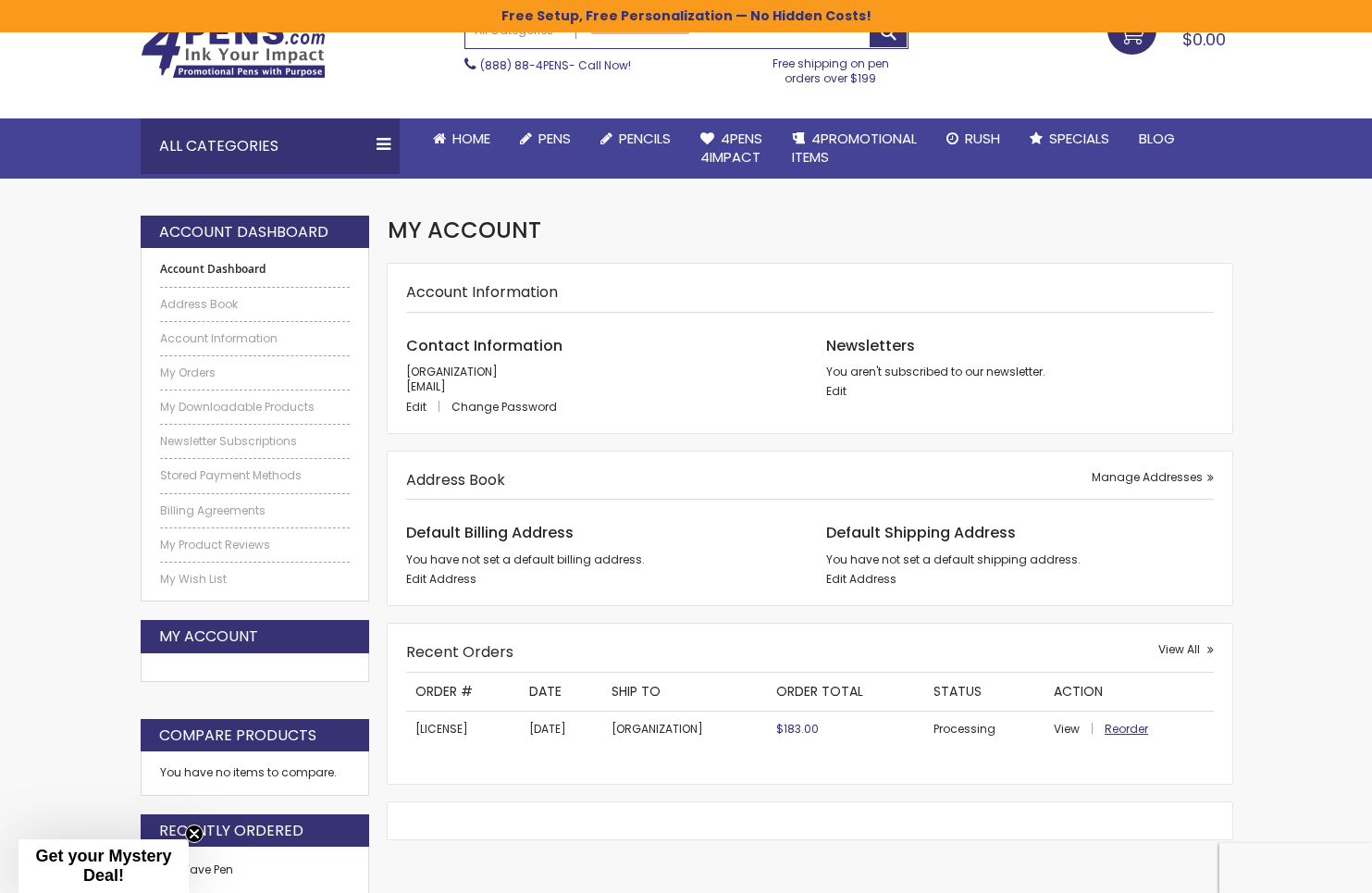 click on "Reorder" at bounding box center (1126, 728) 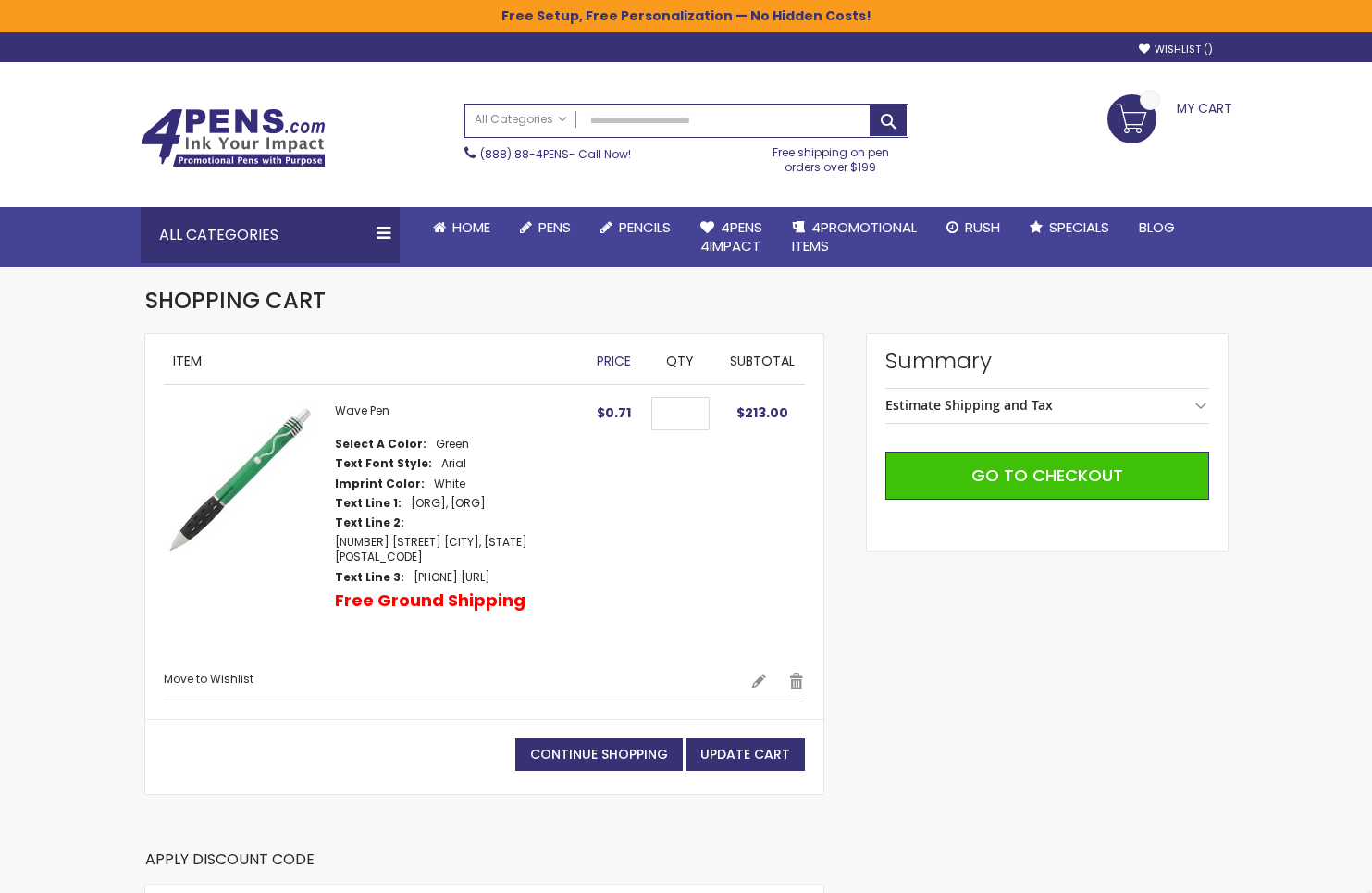 scroll, scrollTop: 0, scrollLeft: 0, axis: both 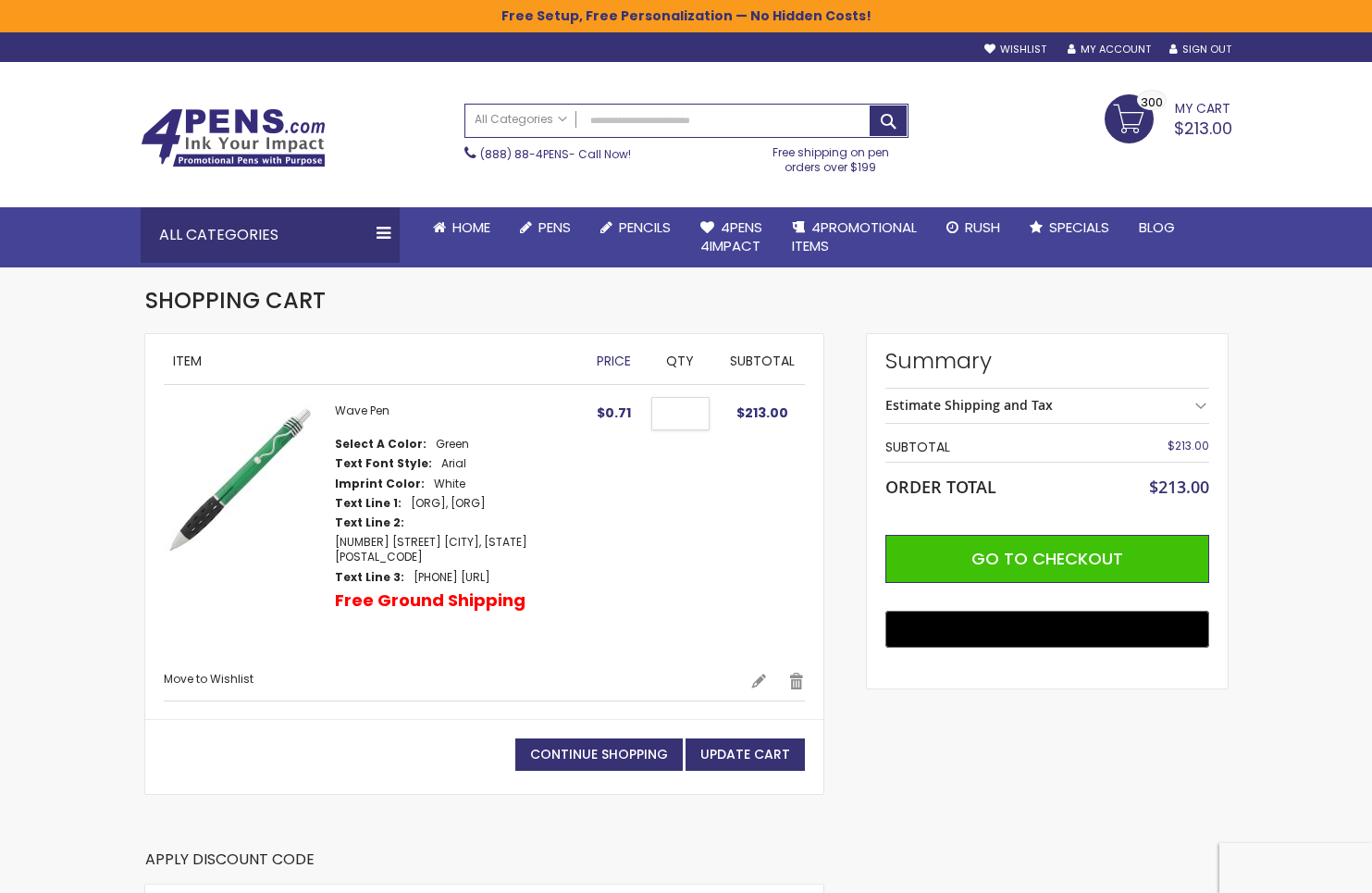 drag, startPoint x: 684, startPoint y: 410, endPoint x: 668, endPoint y: 410, distance: 16 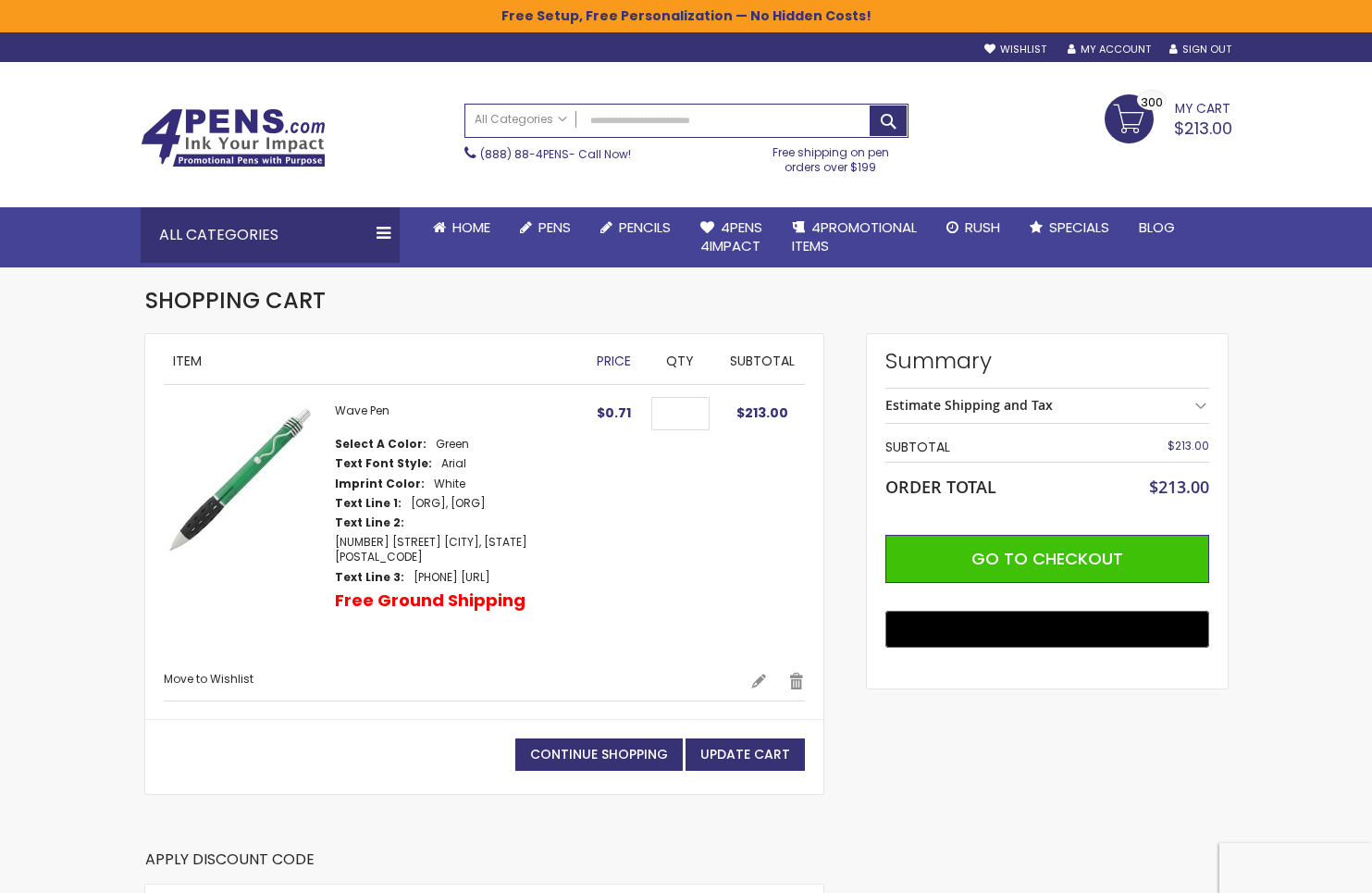 click on "Shopping Cart" at bounding box center [686, 310] 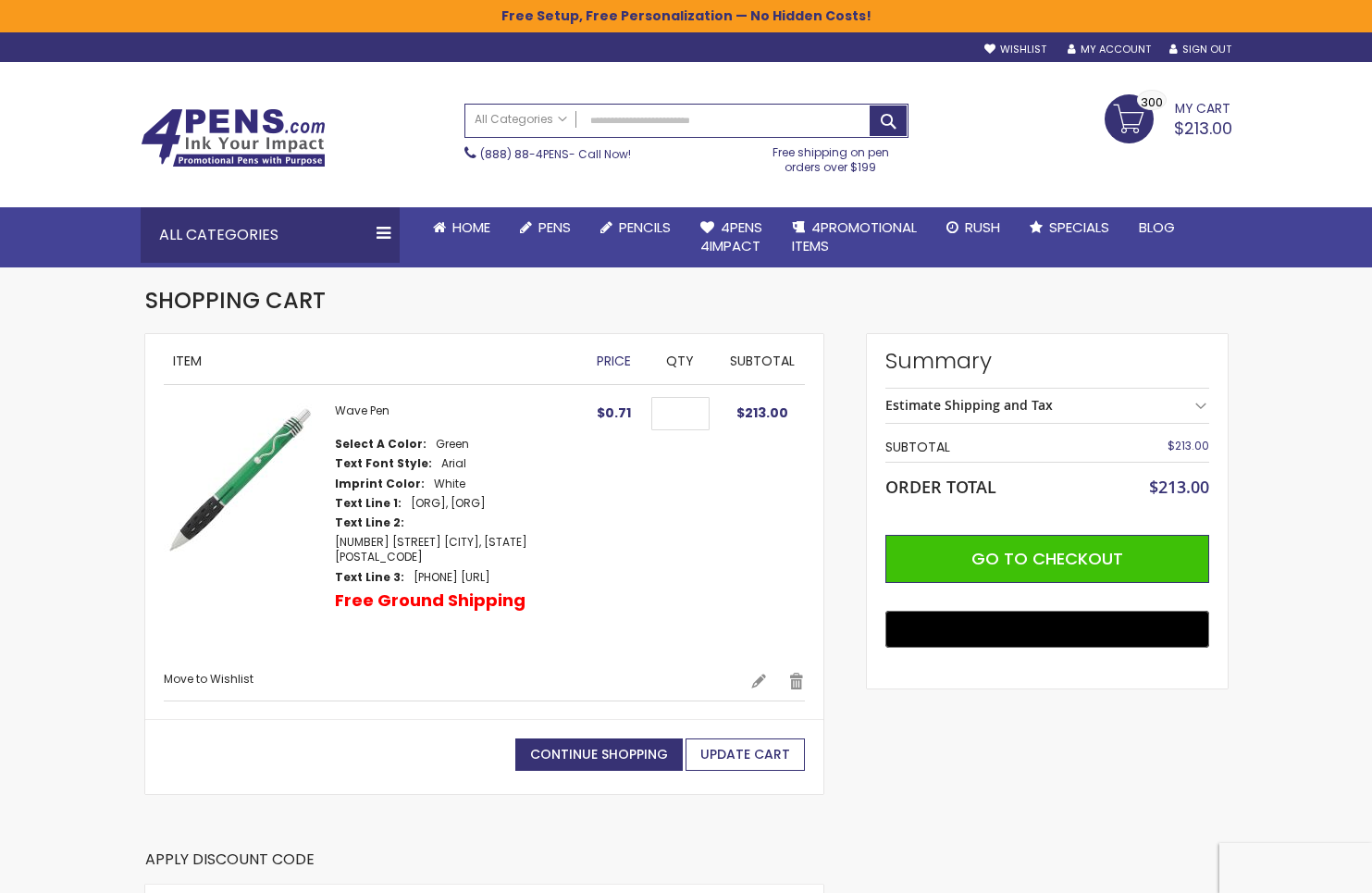 click on "Update Cart" at bounding box center (745, 754) 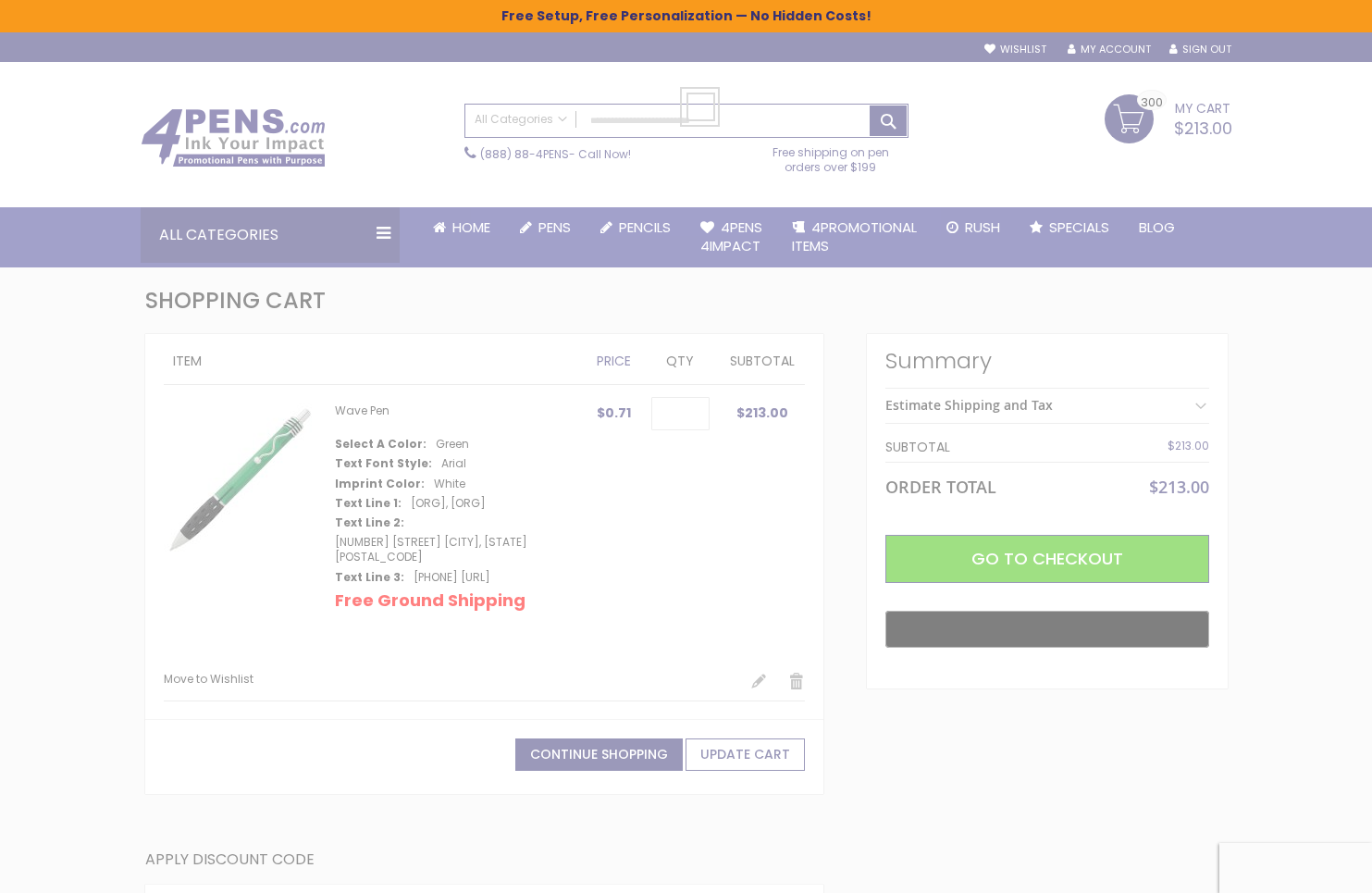 type 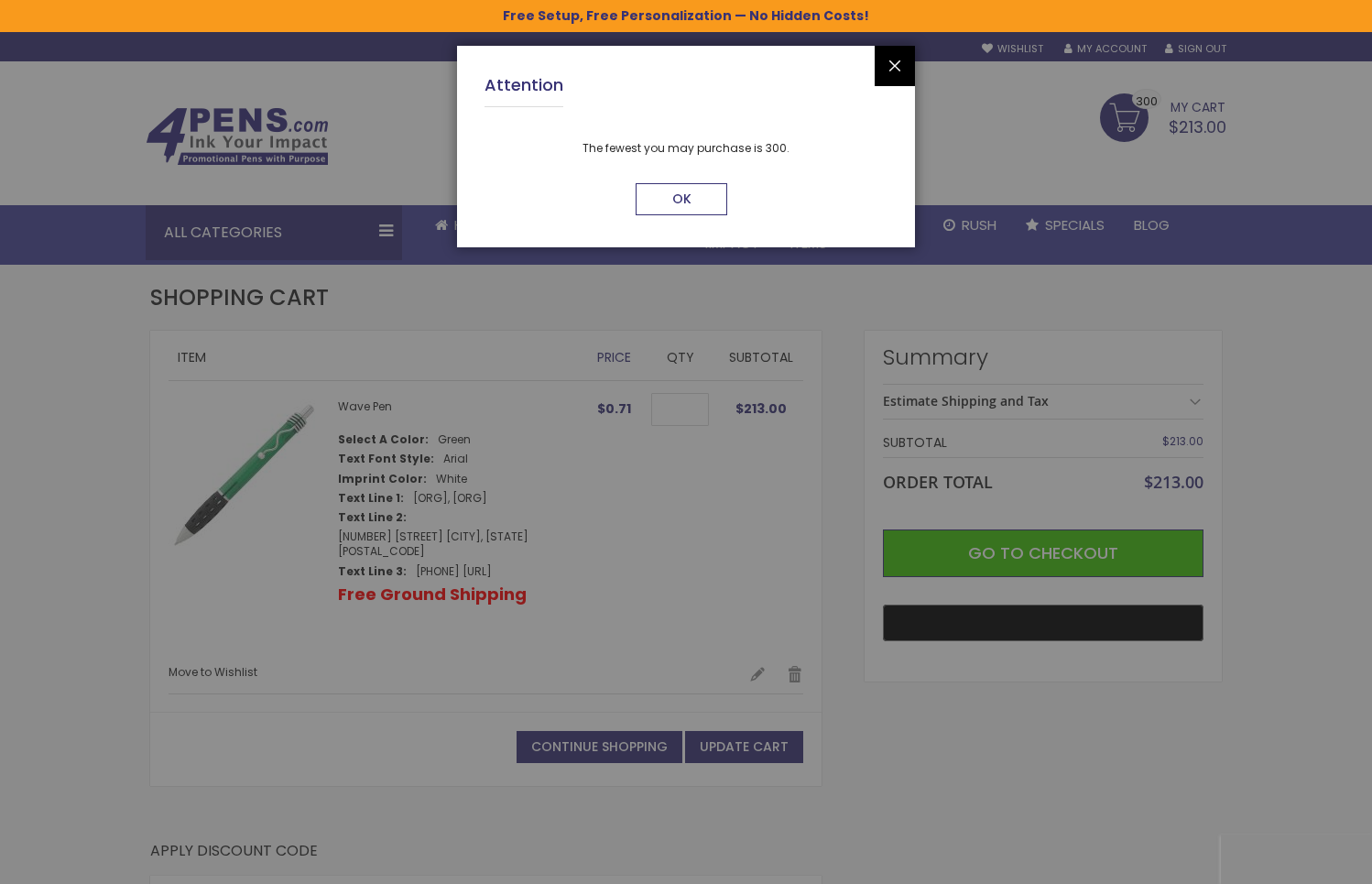 click on "OK" at bounding box center (681, 199) 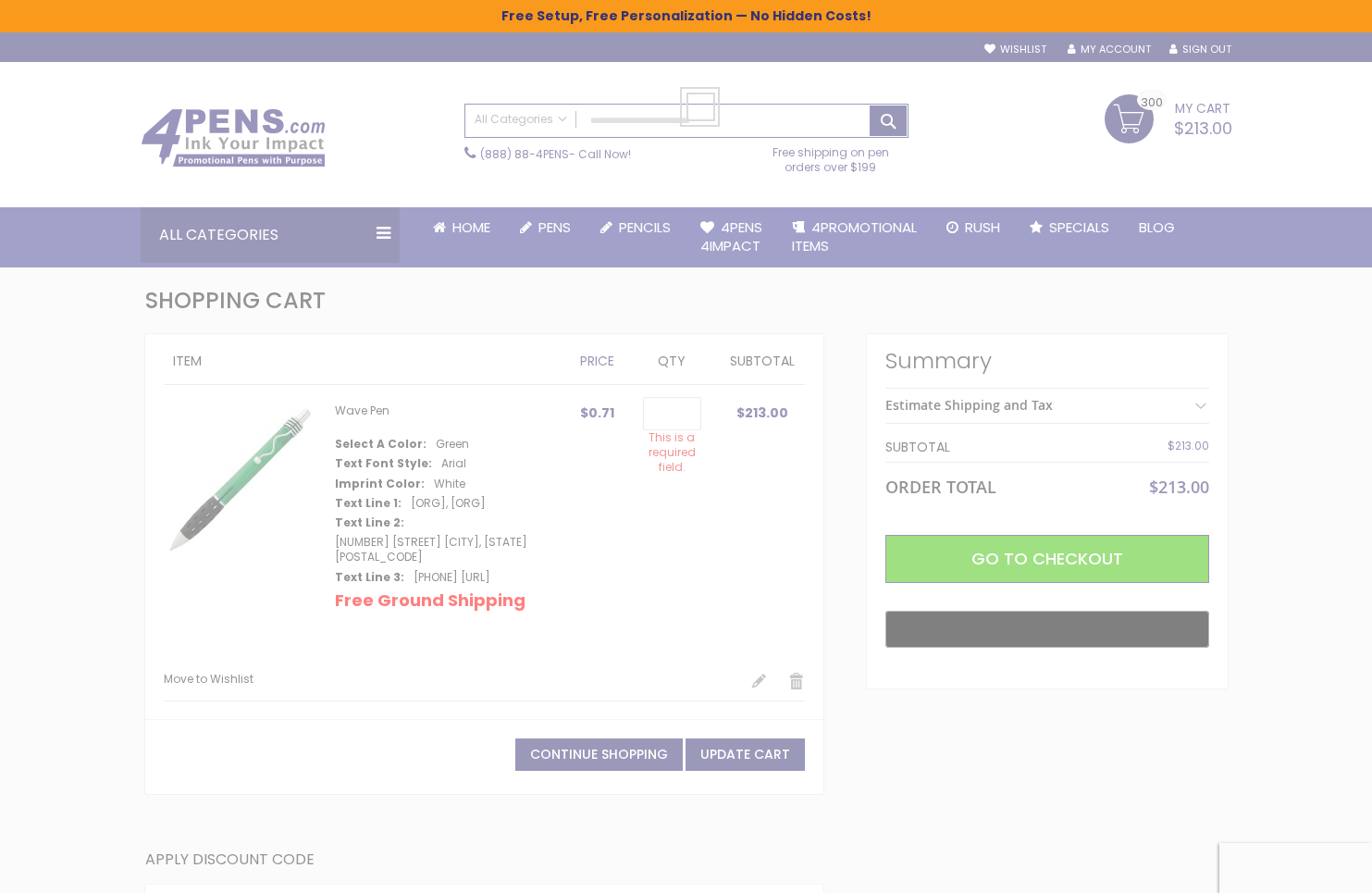 click on "Please wait..." at bounding box center (686, 446) 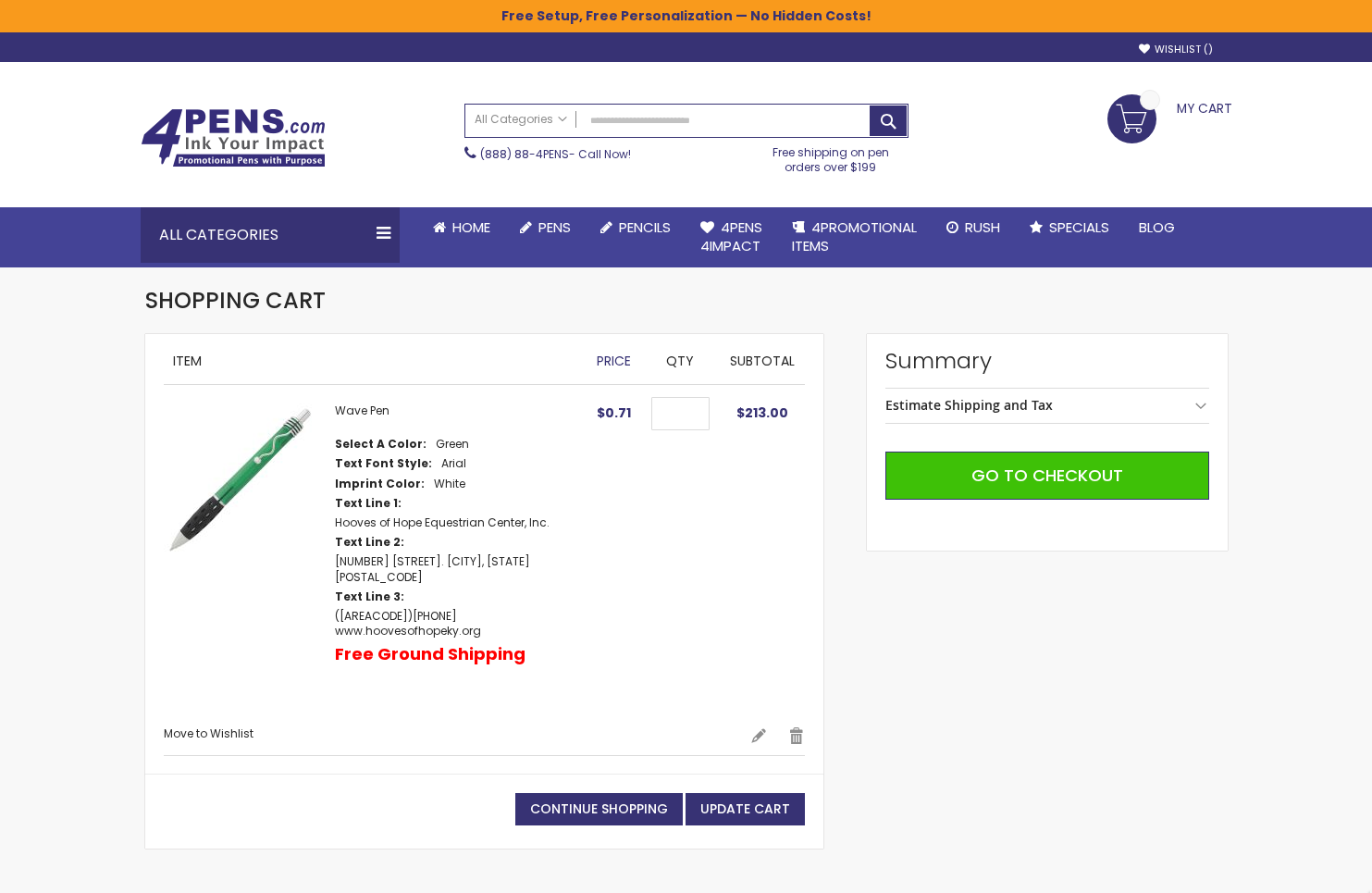 scroll, scrollTop: 0, scrollLeft: 0, axis: both 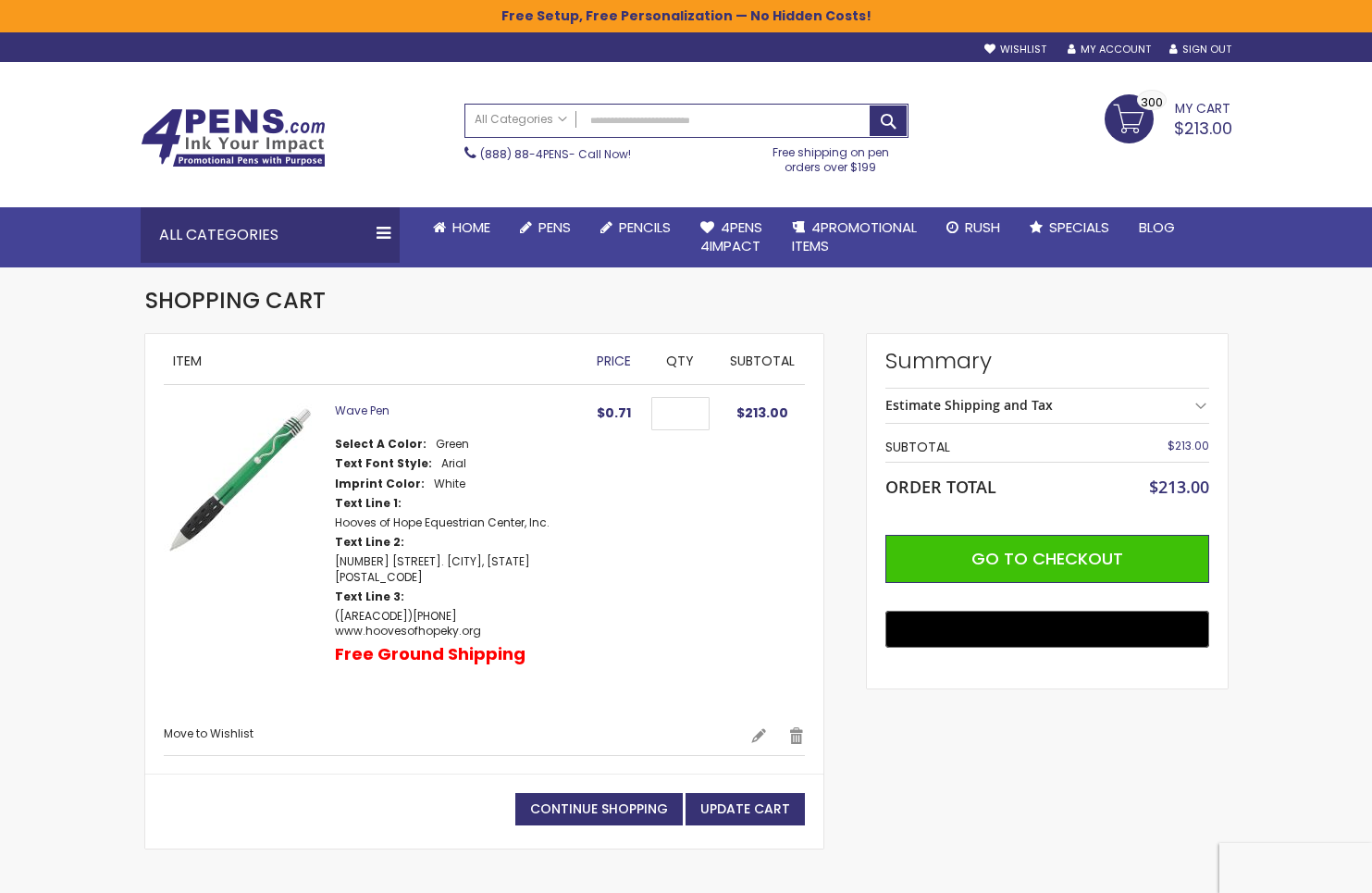 click on "Wave Pen" at bounding box center [362, 410] 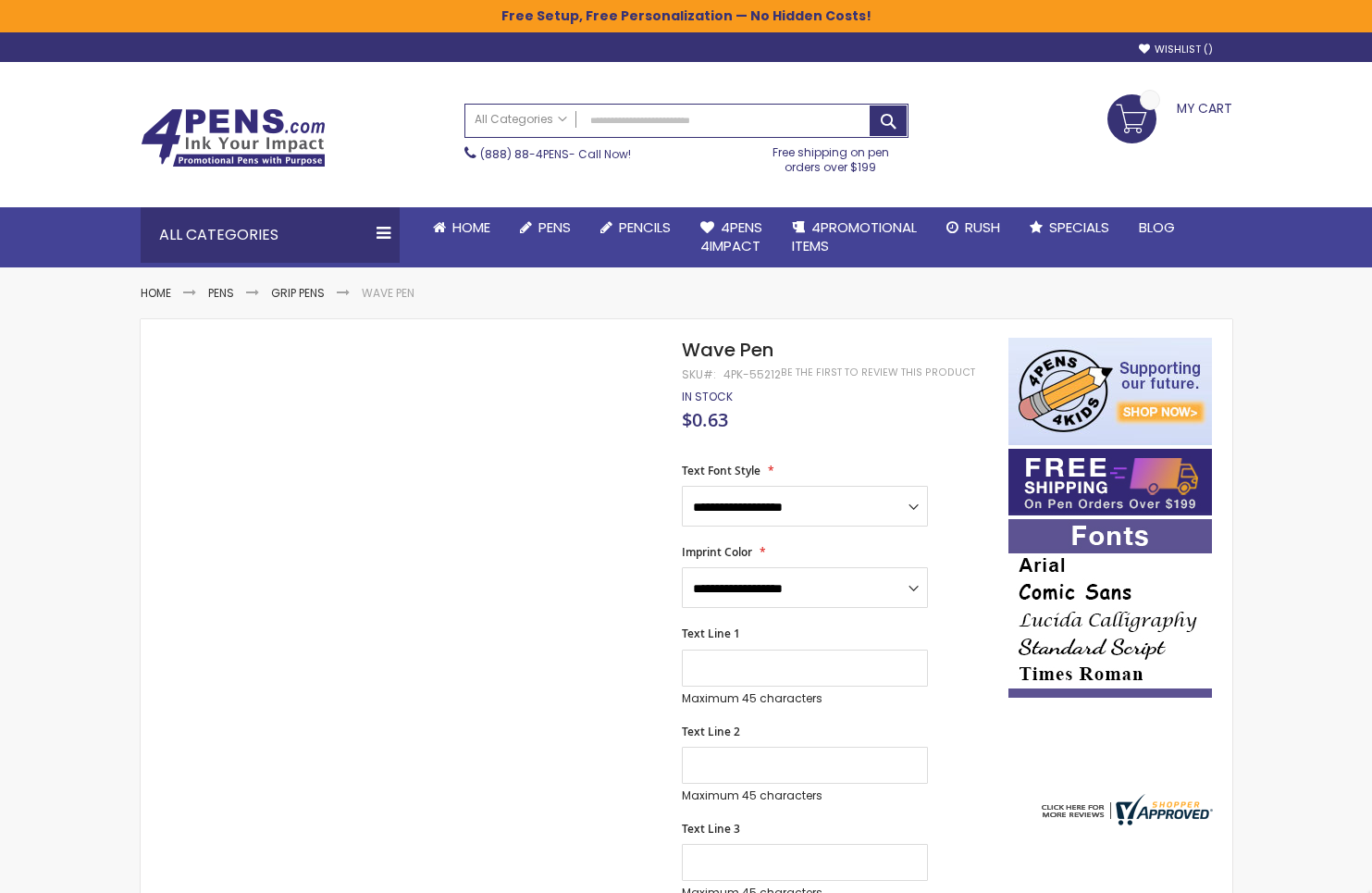 scroll, scrollTop: 0, scrollLeft: 0, axis: both 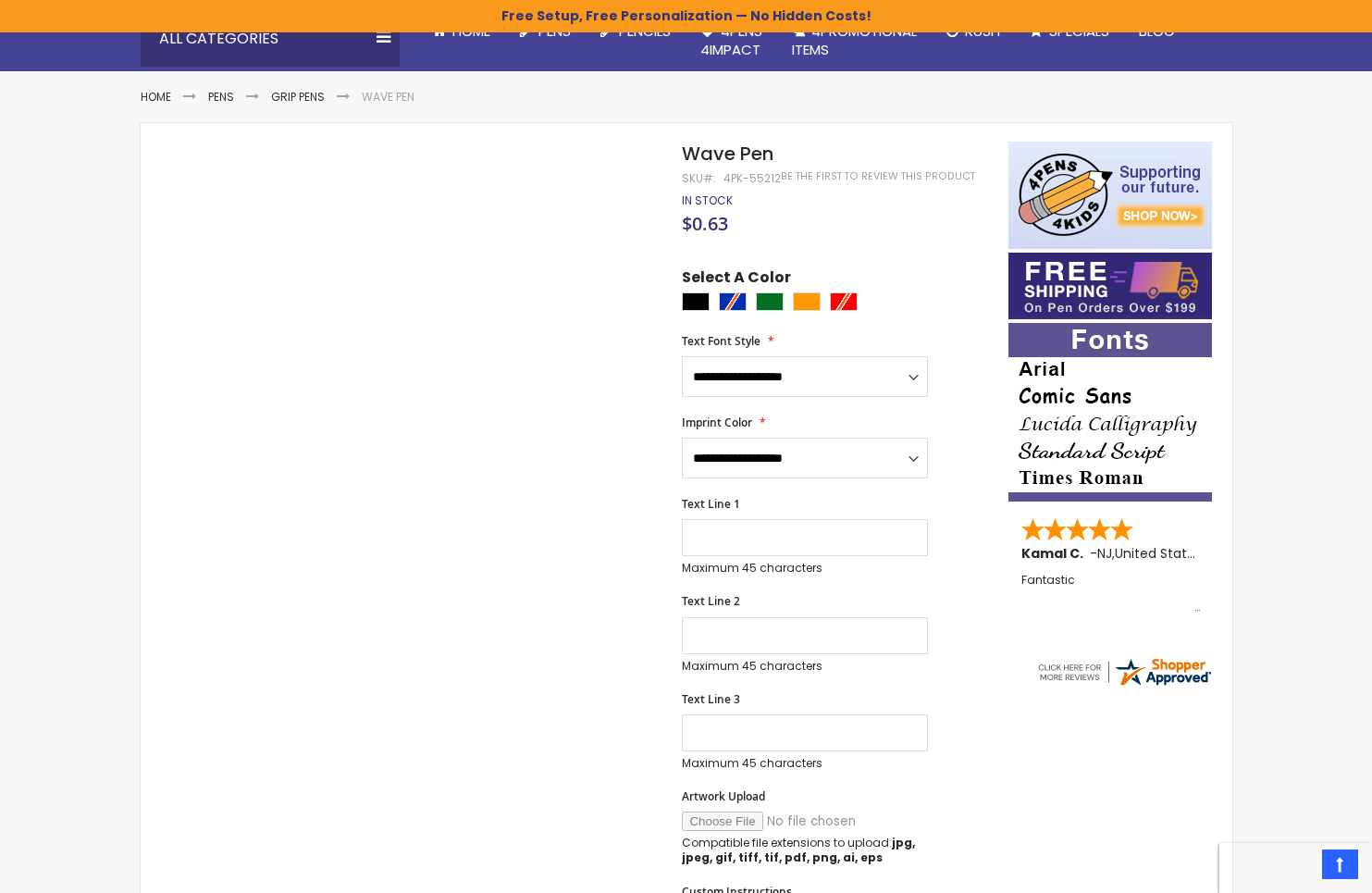 click at bounding box center [840, 304] 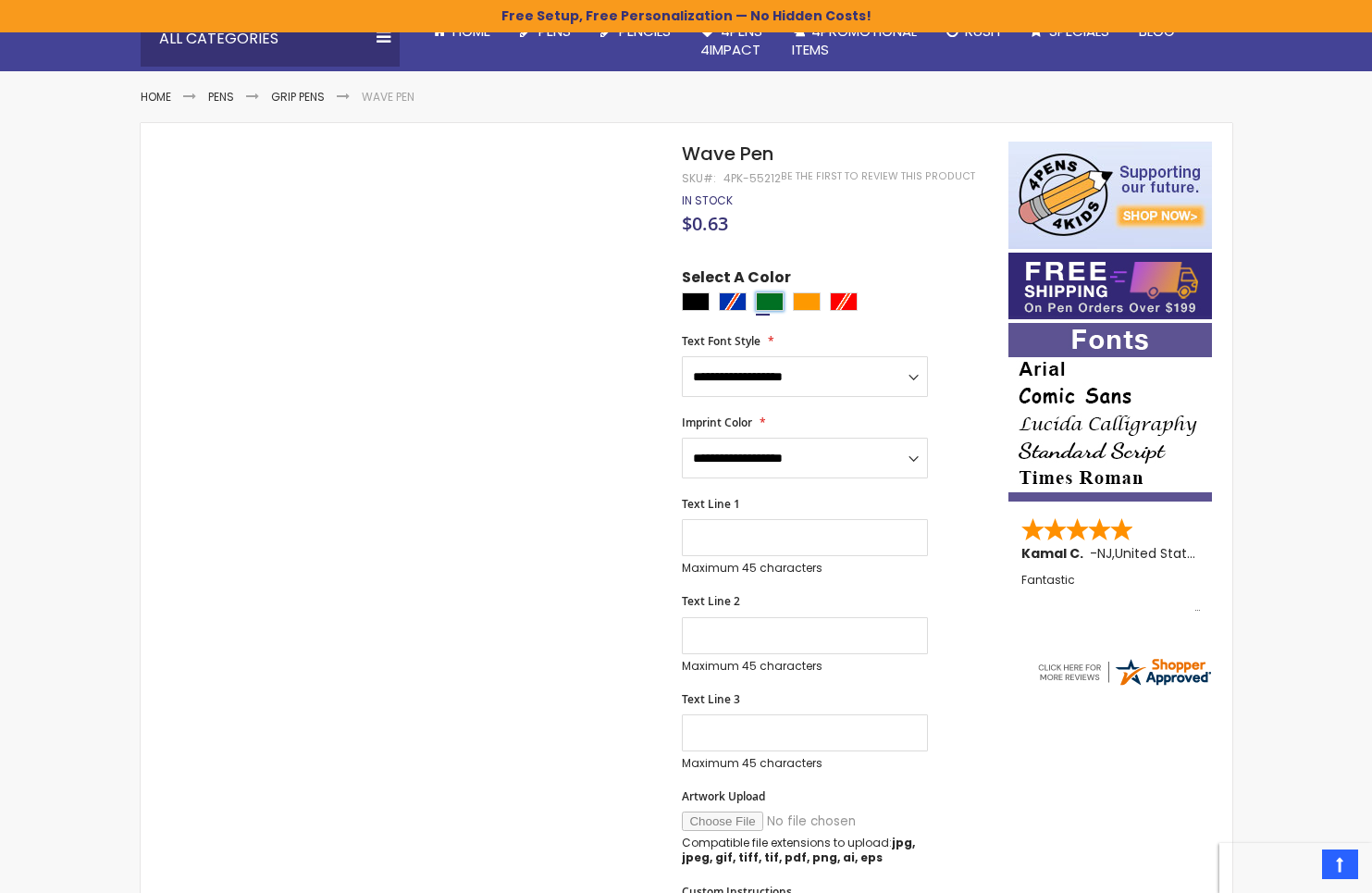 click at bounding box center (770, 302) 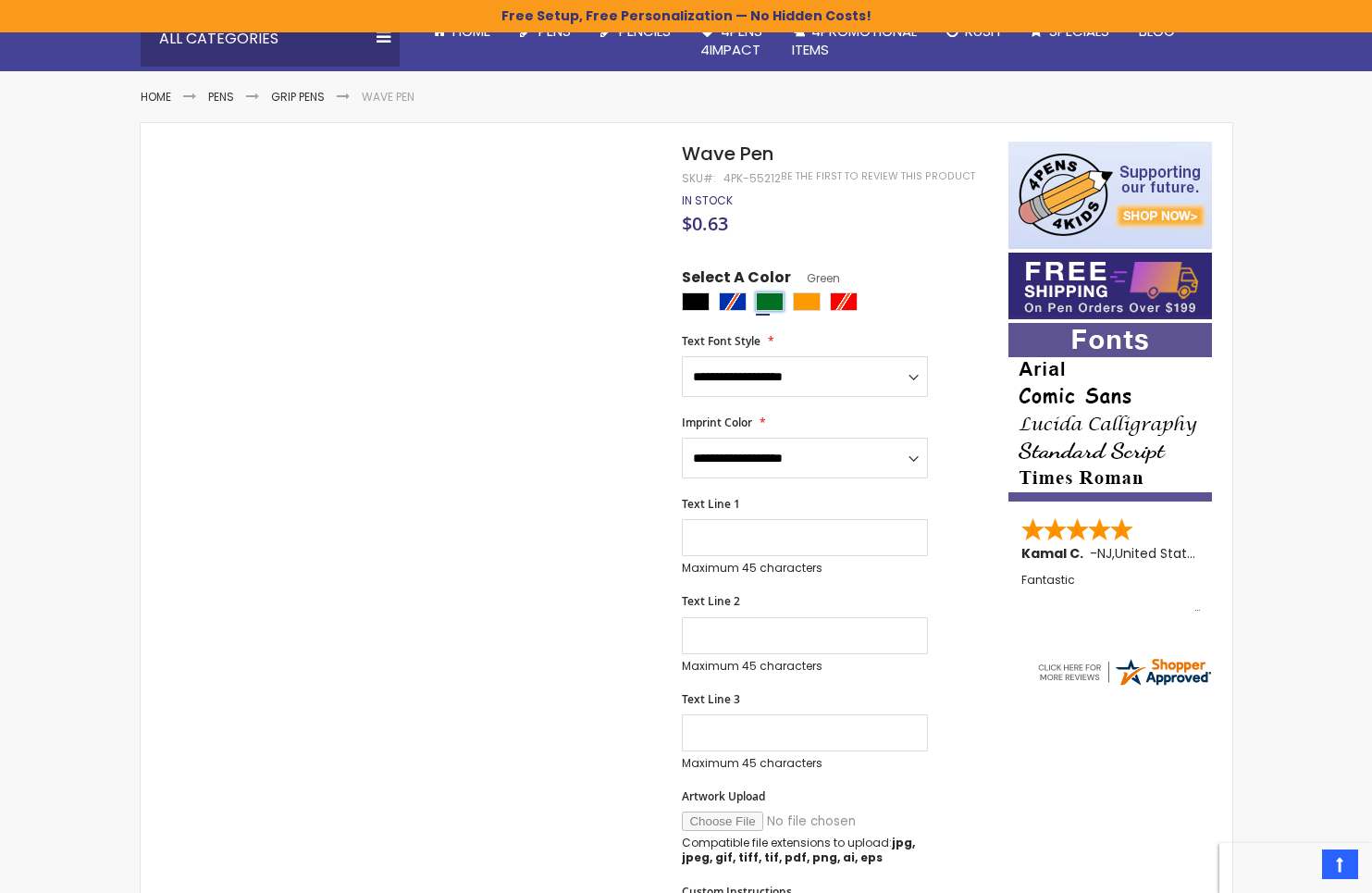 type on "****" 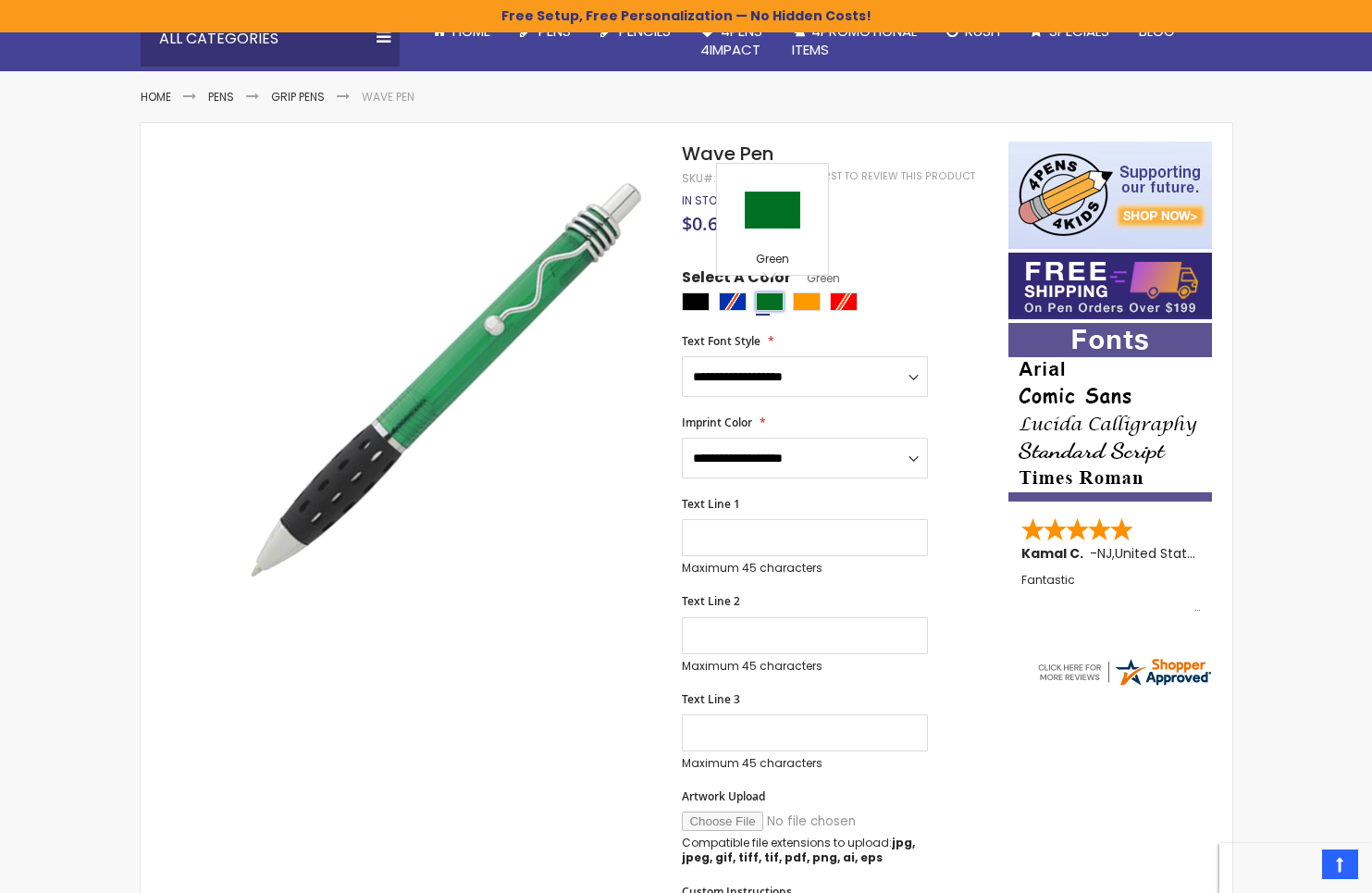 click at bounding box center (770, 302) 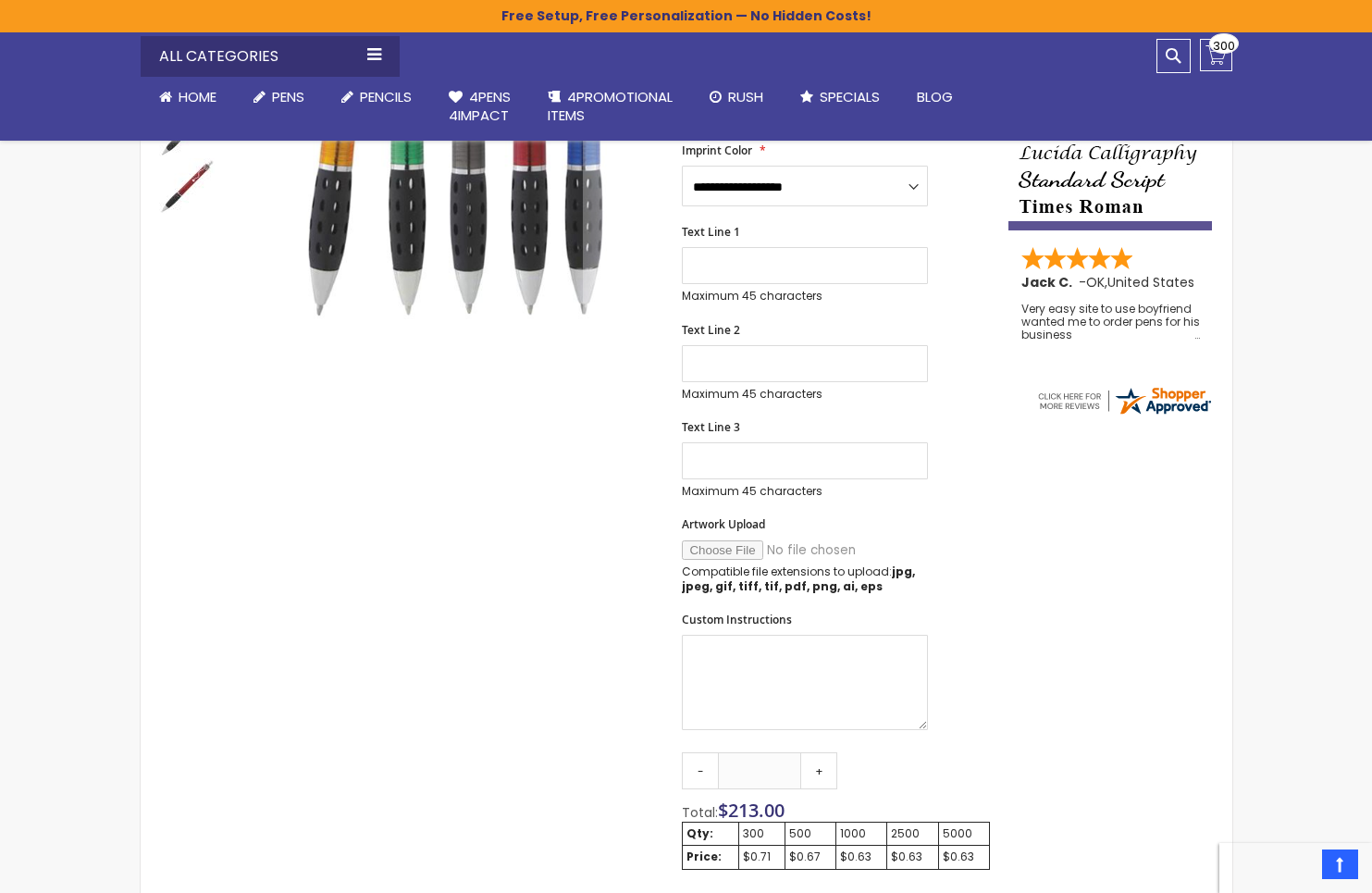 scroll, scrollTop: 604, scrollLeft: 0, axis: vertical 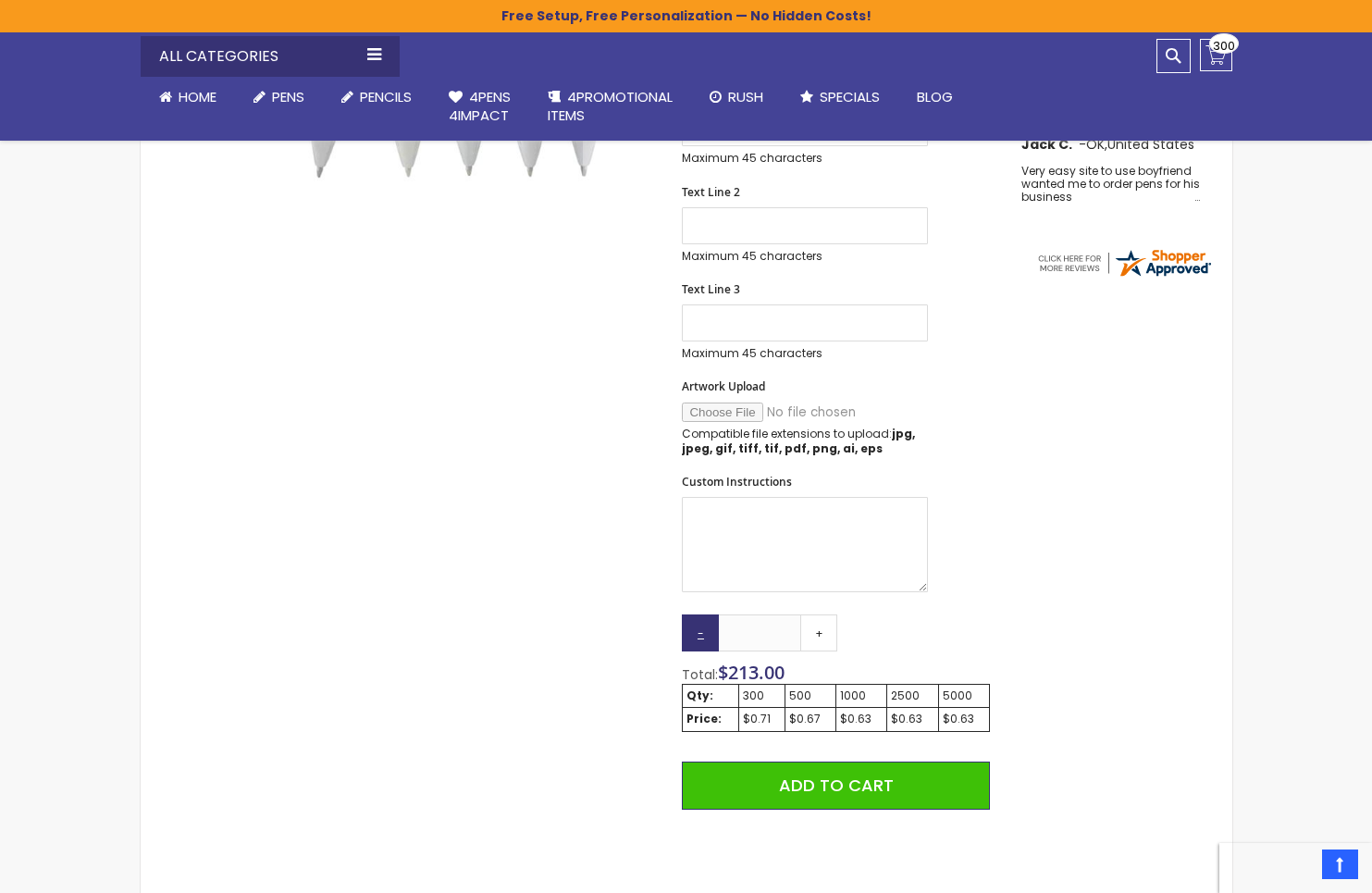 click on "-" at bounding box center (700, 633) 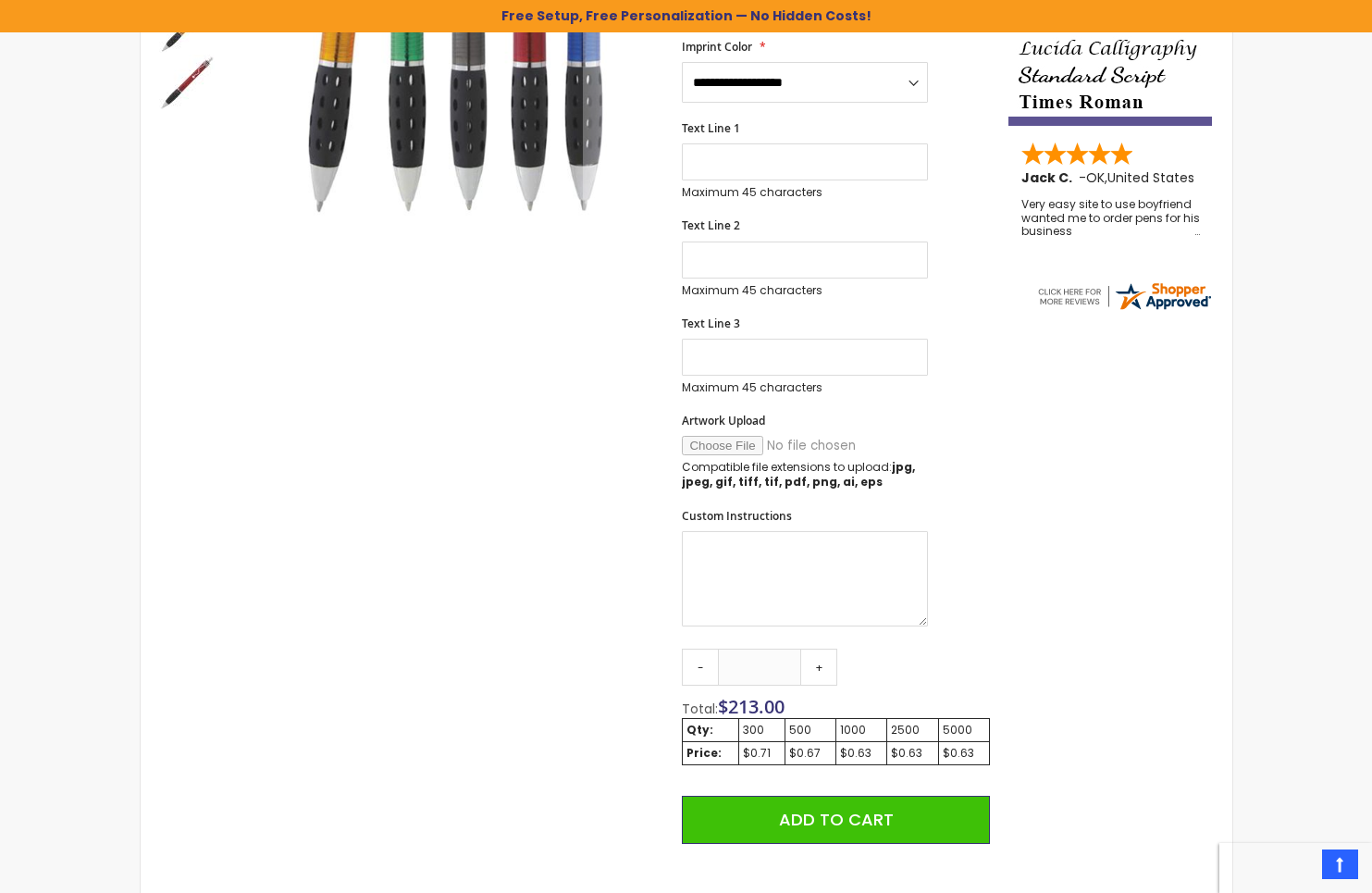scroll, scrollTop: 0, scrollLeft: 0, axis: both 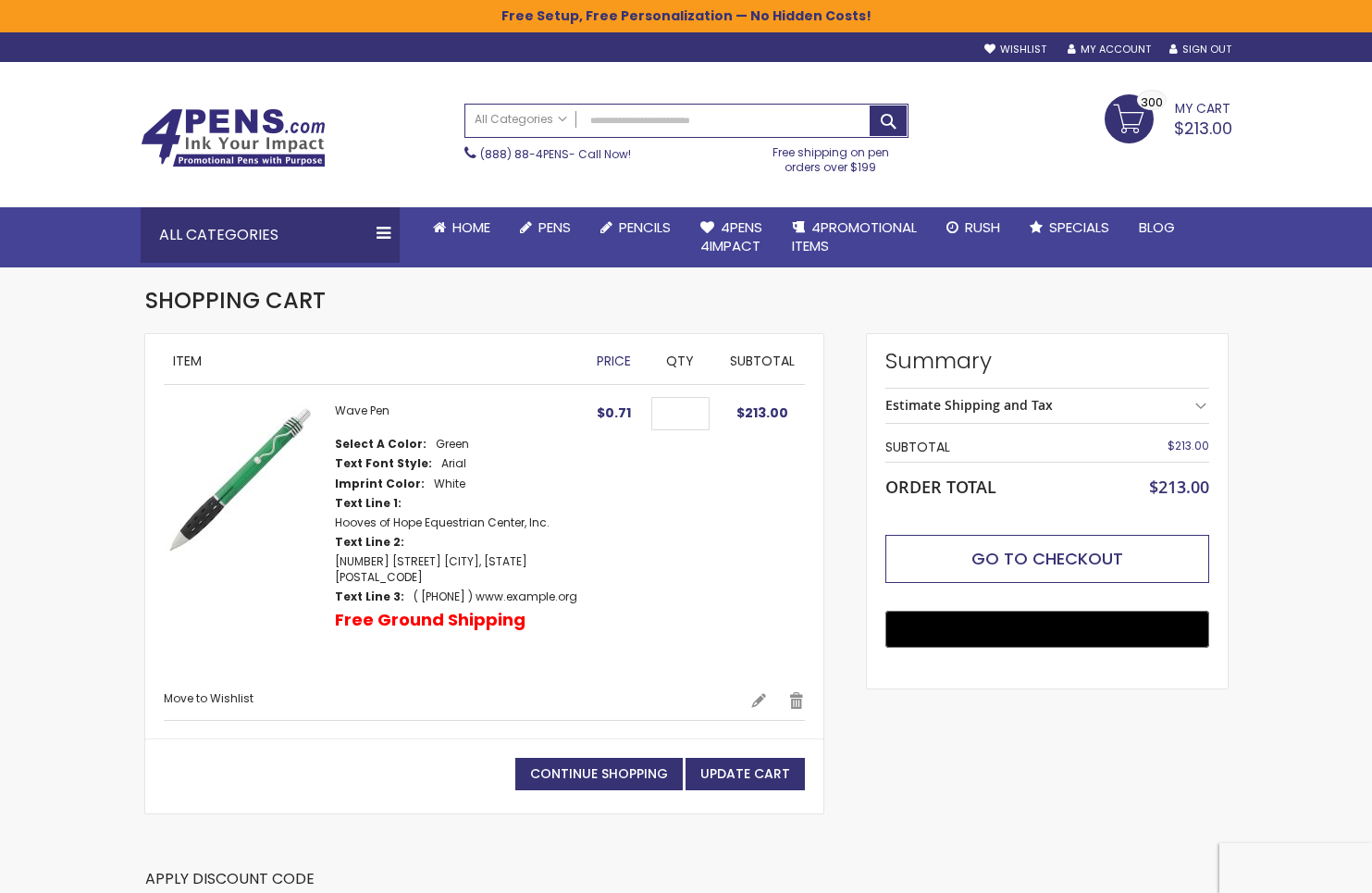 click on "Go to Checkout" at bounding box center [1047, 559] 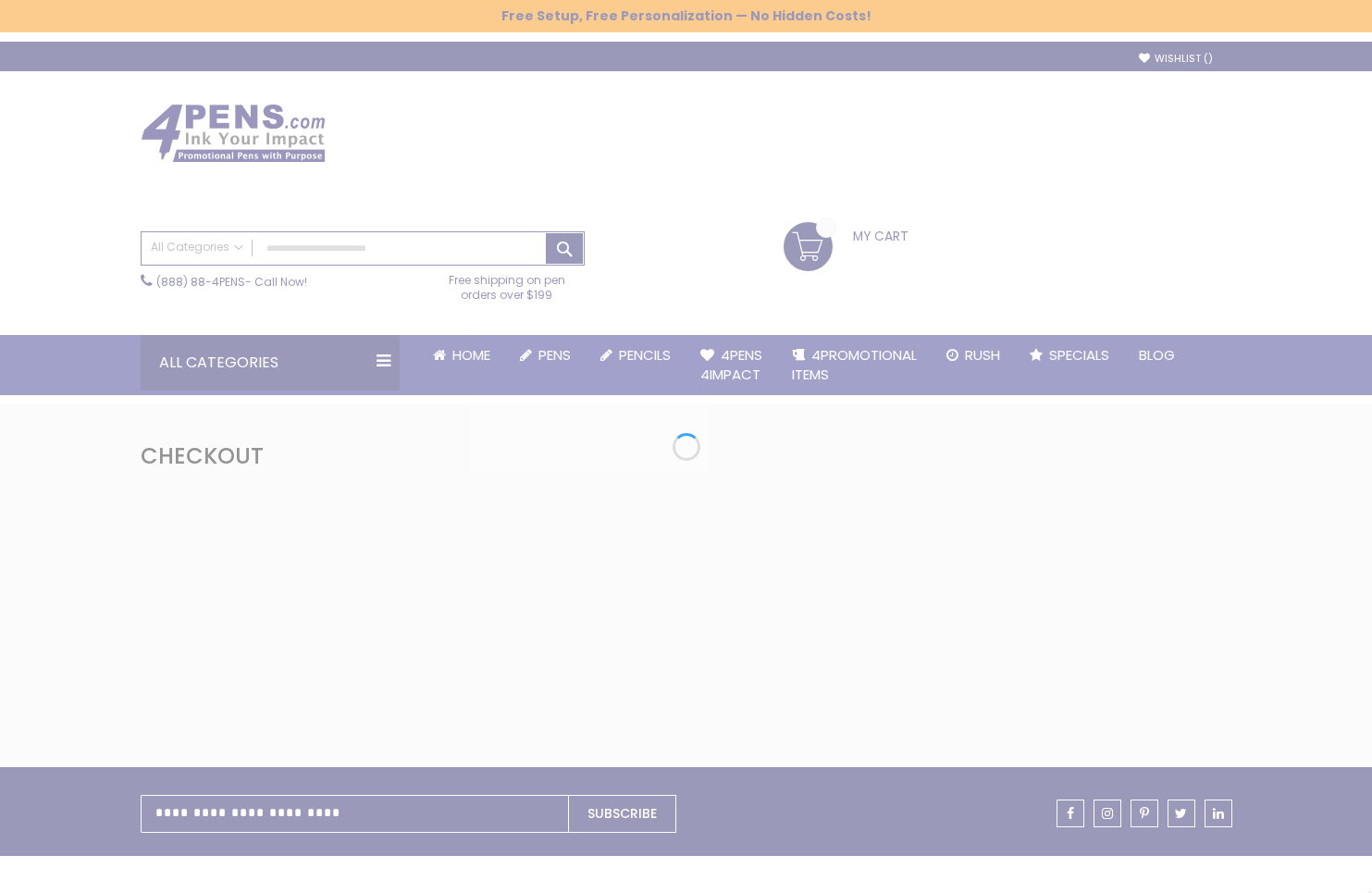 scroll, scrollTop: 0, scrollLeft: 0, axis: both 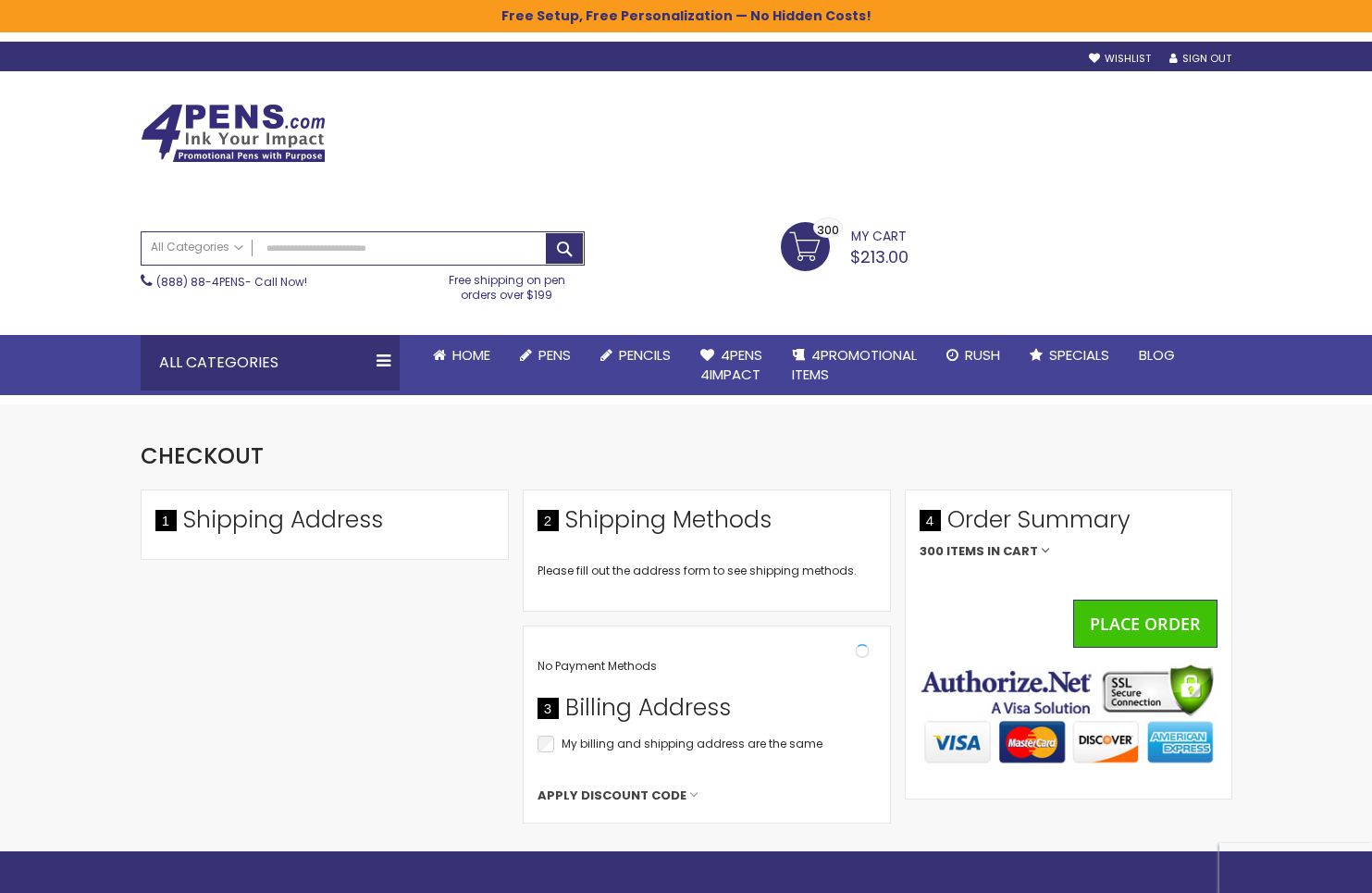 select on "*" 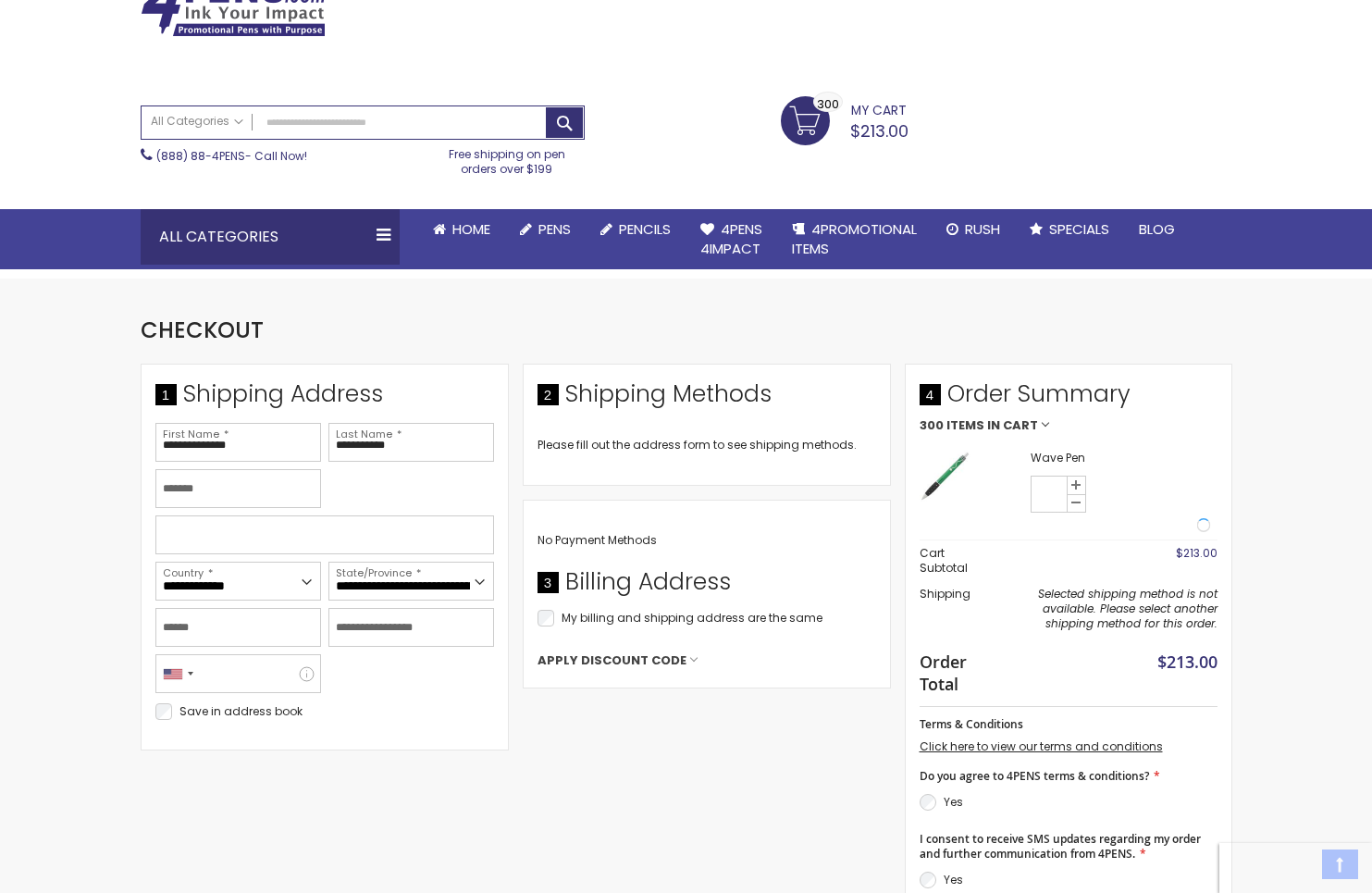 scroll, scrollTop: 235, scrollLeft: 0, axis: vertical 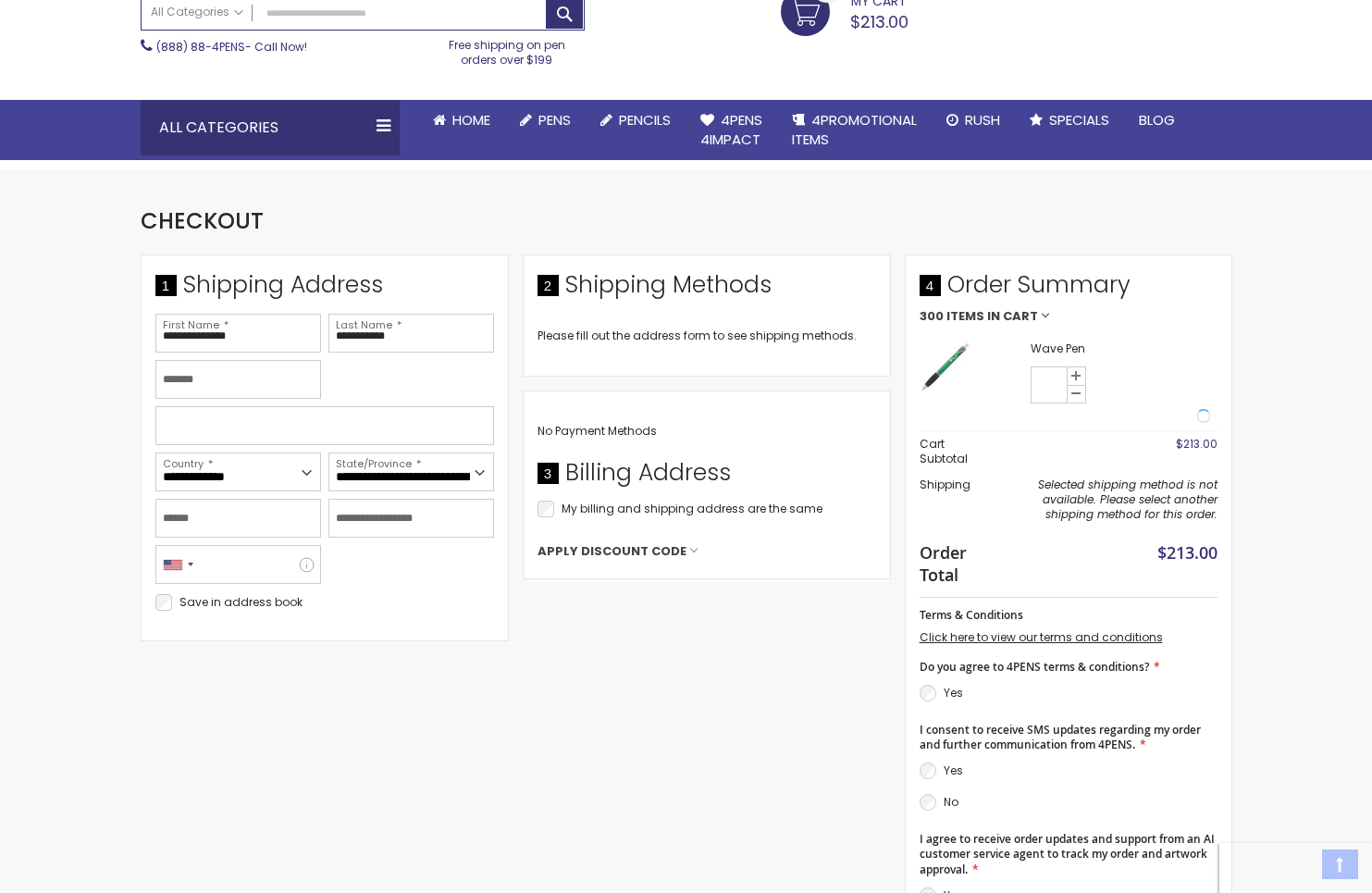 type 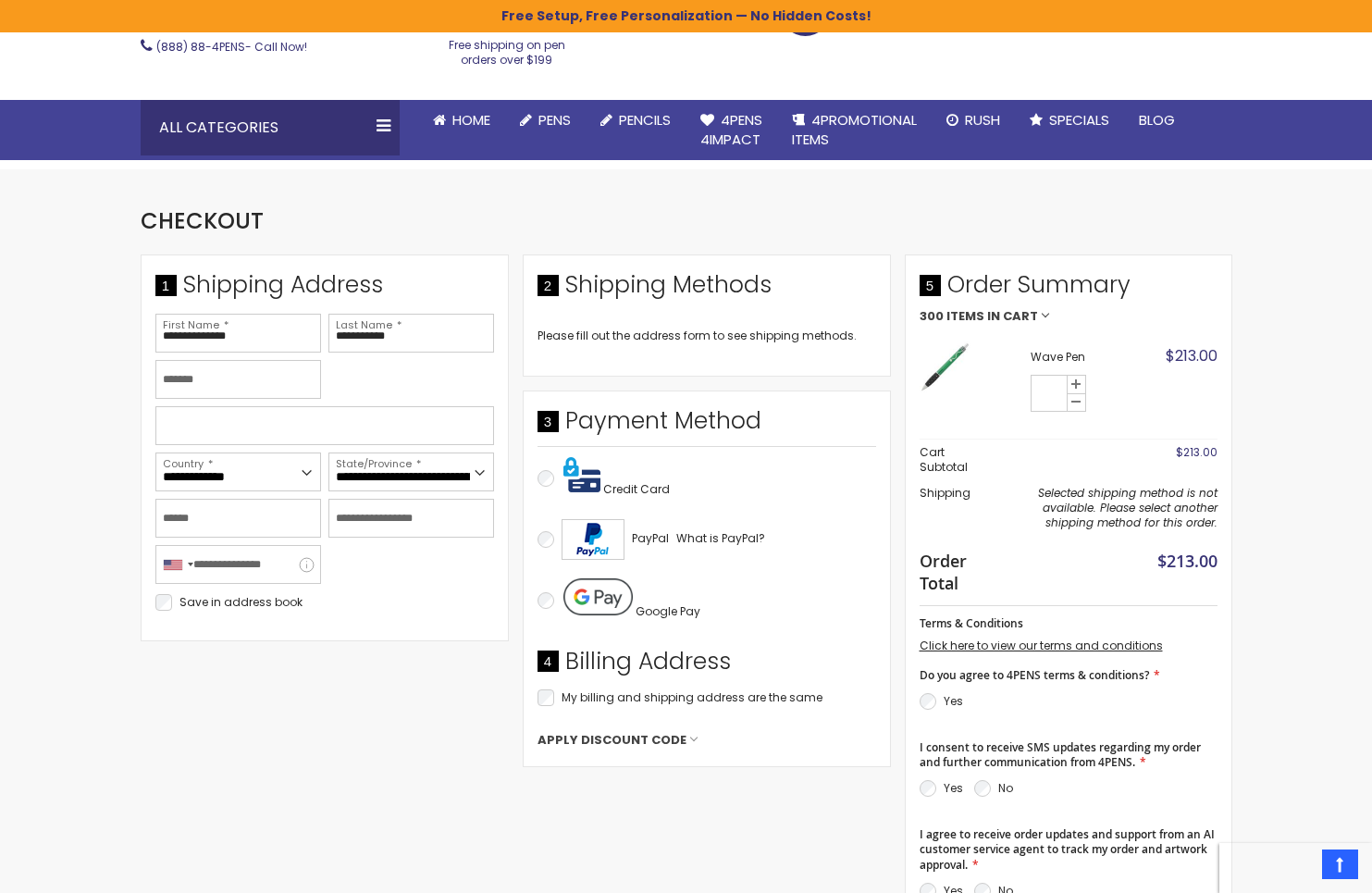 scroll, scrollTop: 0, scrollLeft: 0, axis: both 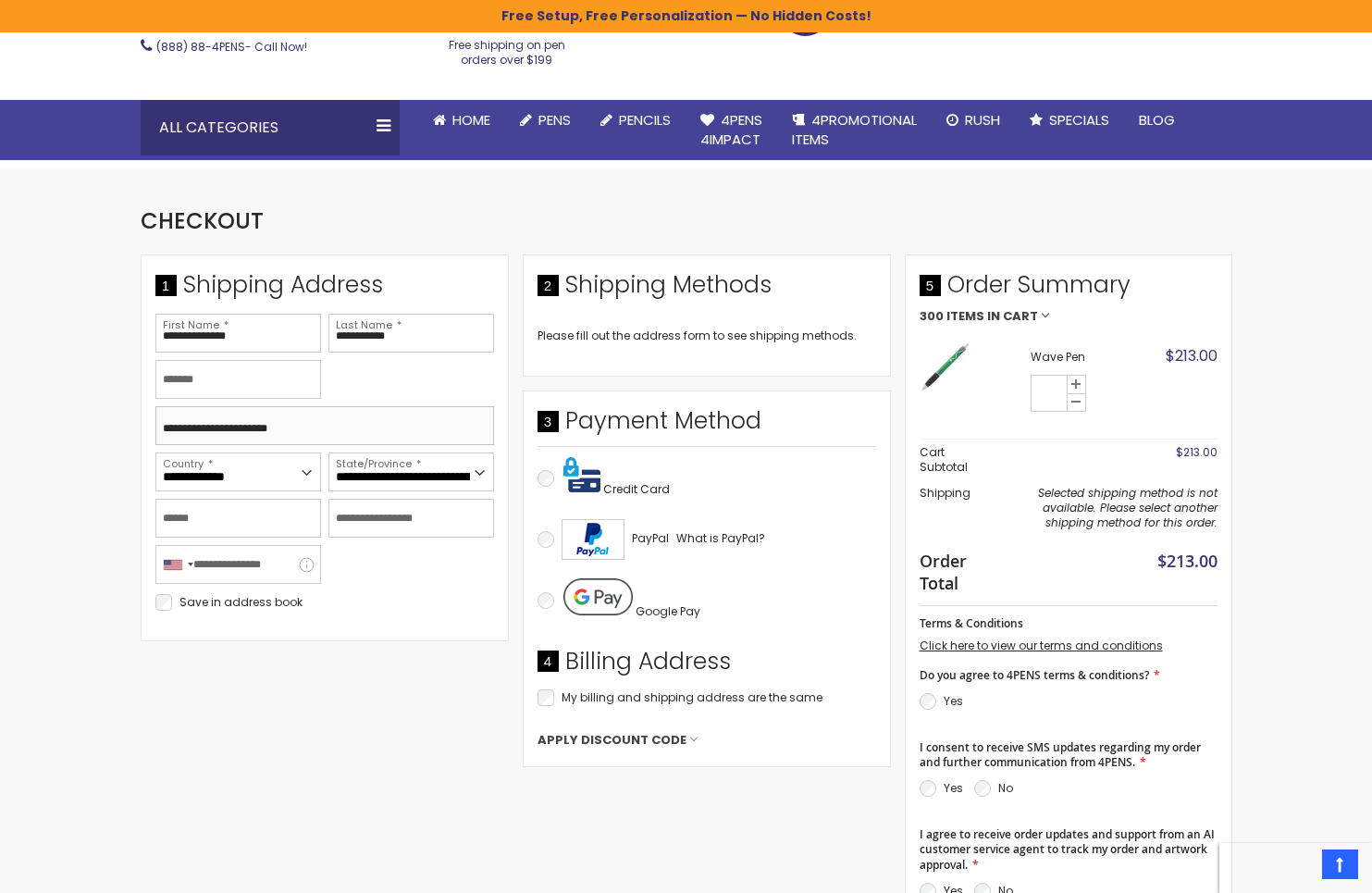 type on "**********" 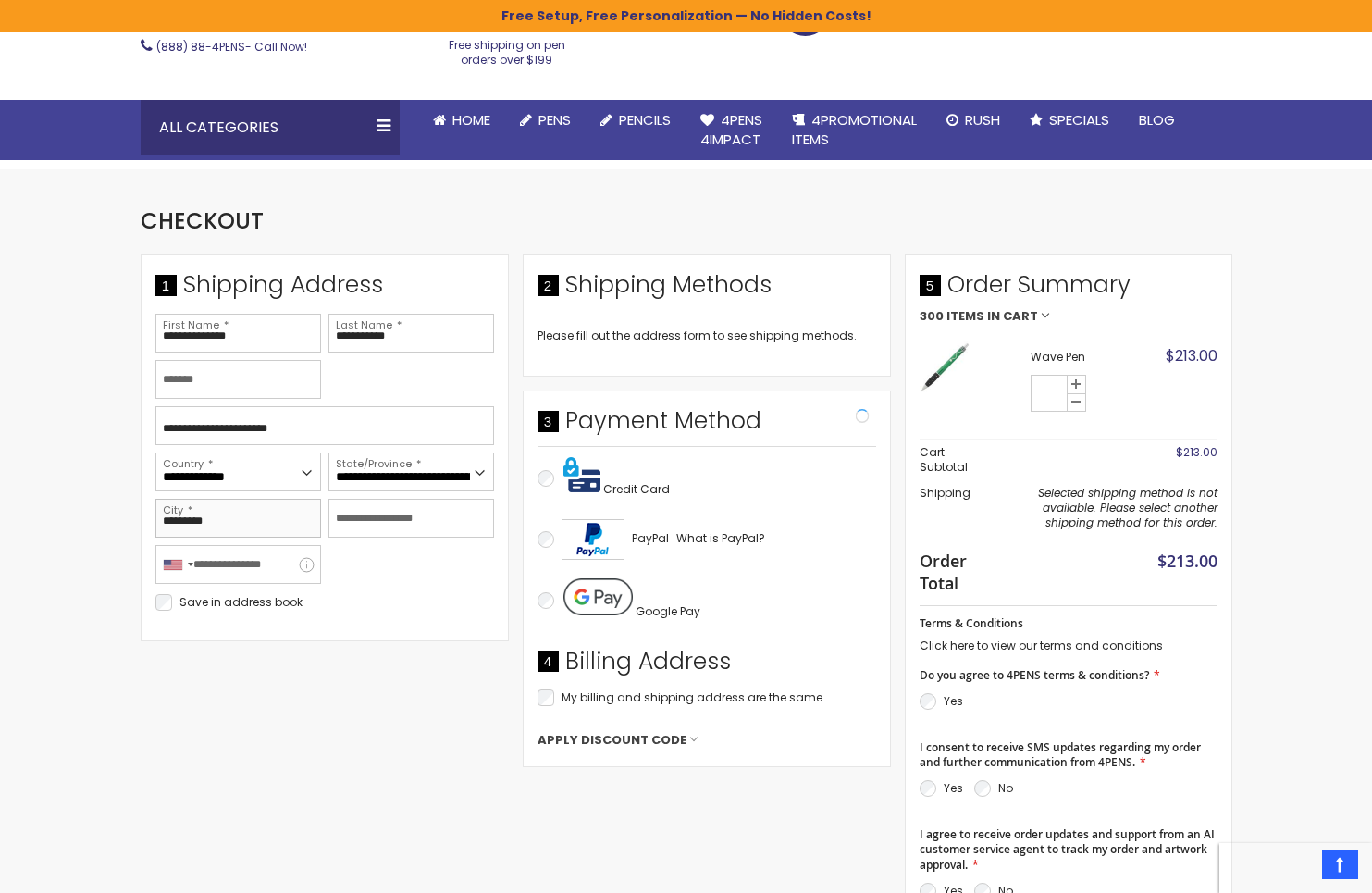 type on "*********" 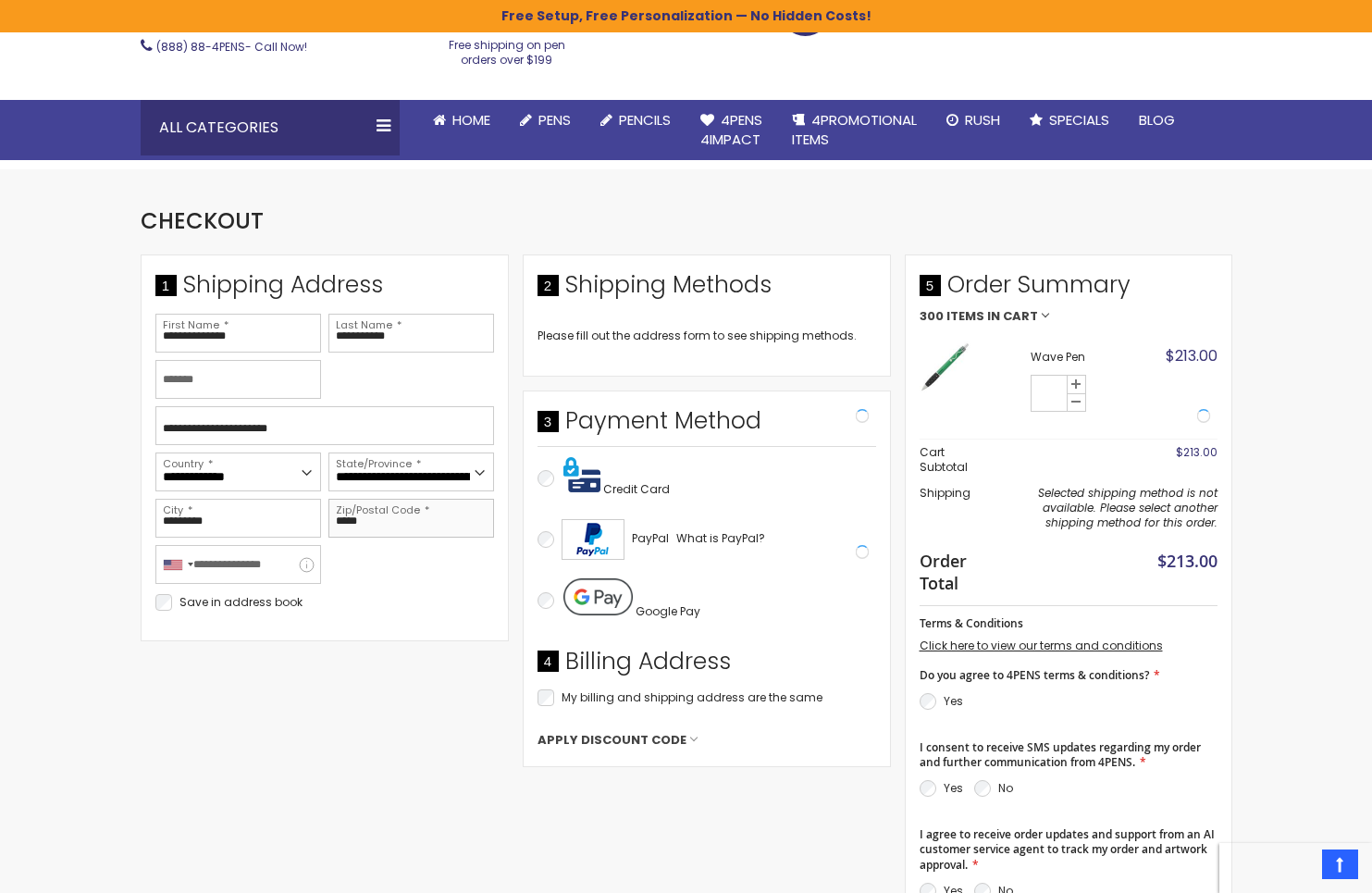 type on "*****" 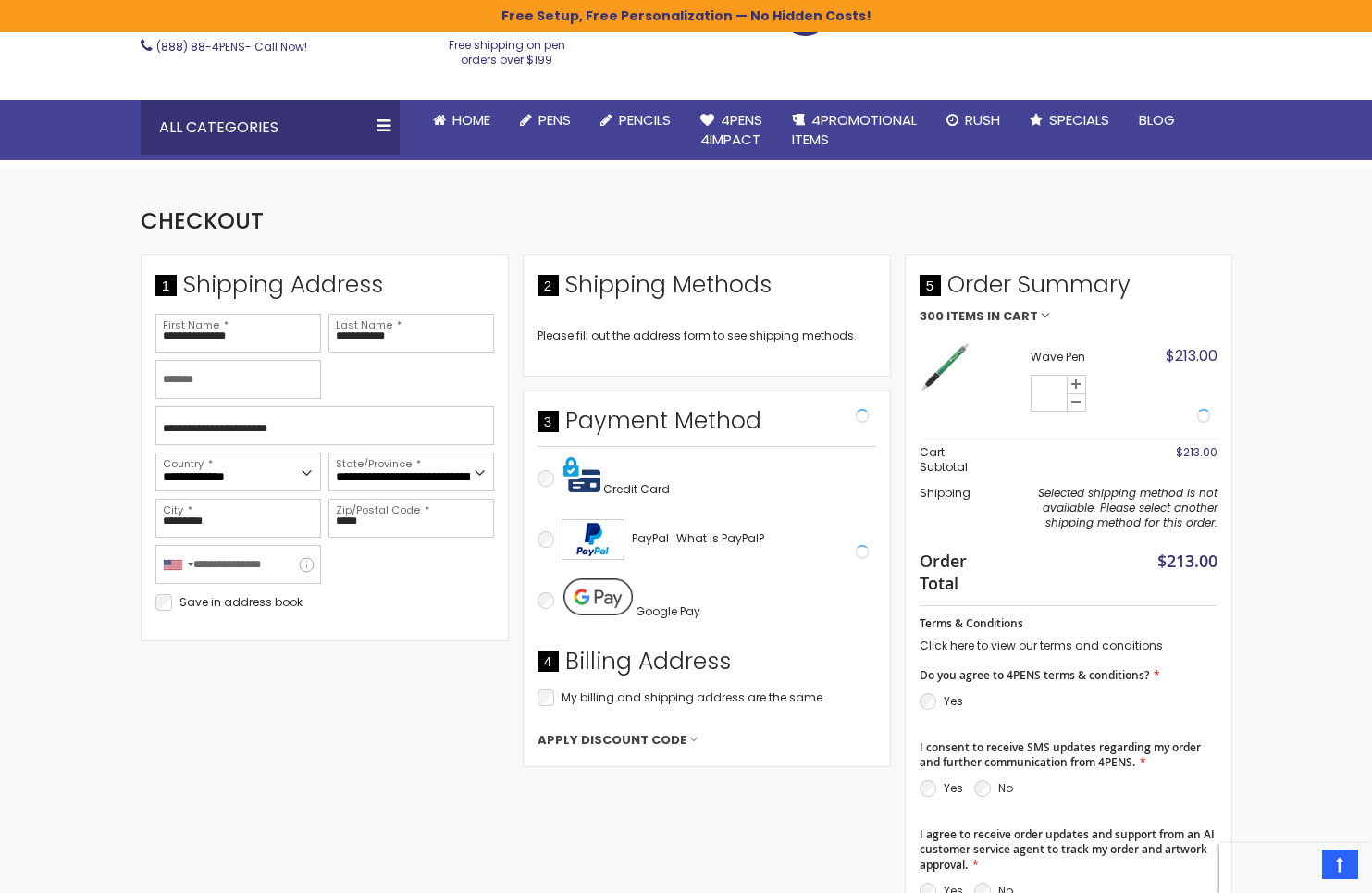 click on "**********" at bounding box center [325, 448] 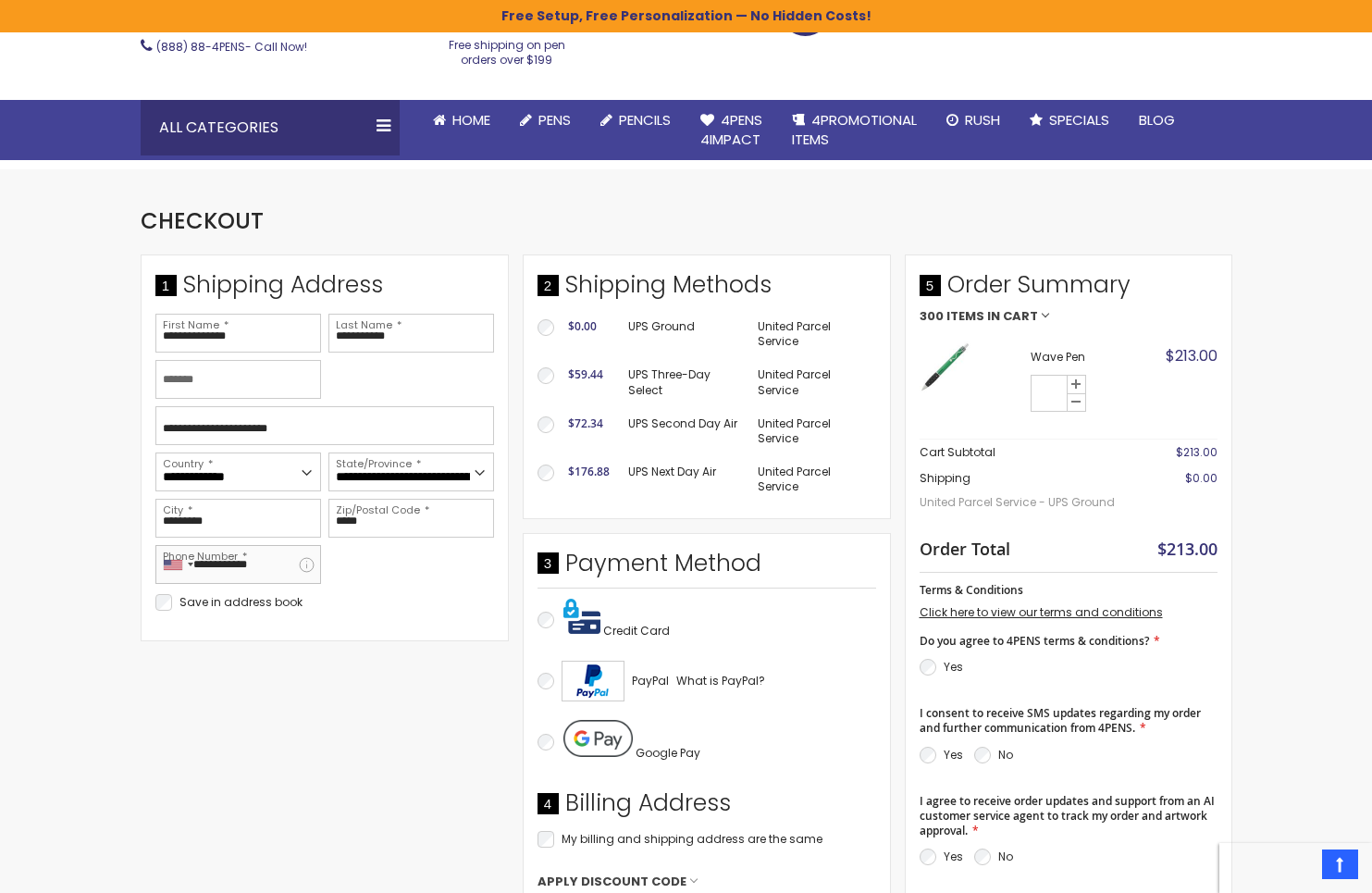 type on "**********" 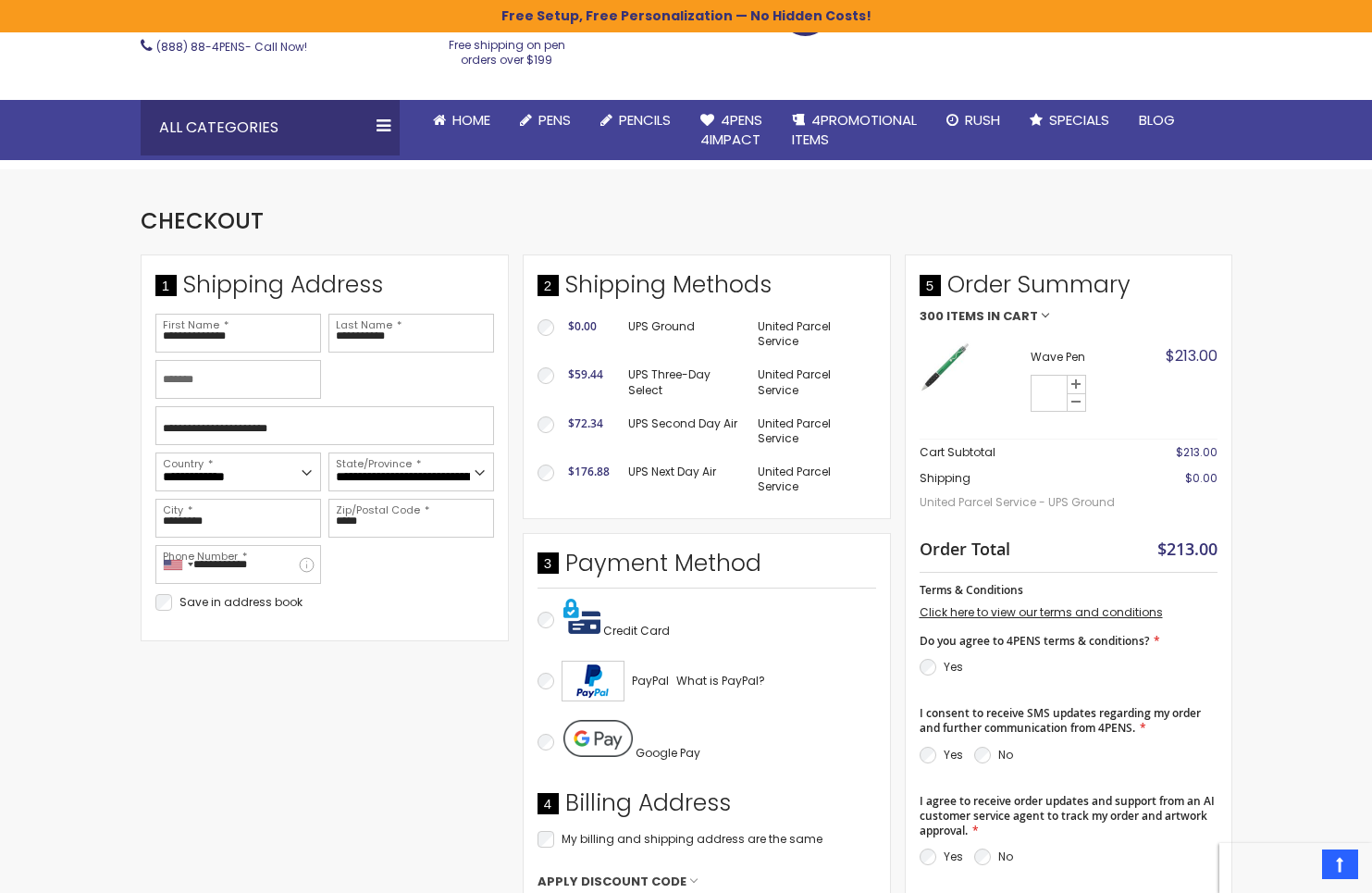 click on "**********" at bounding box center [325, 448] 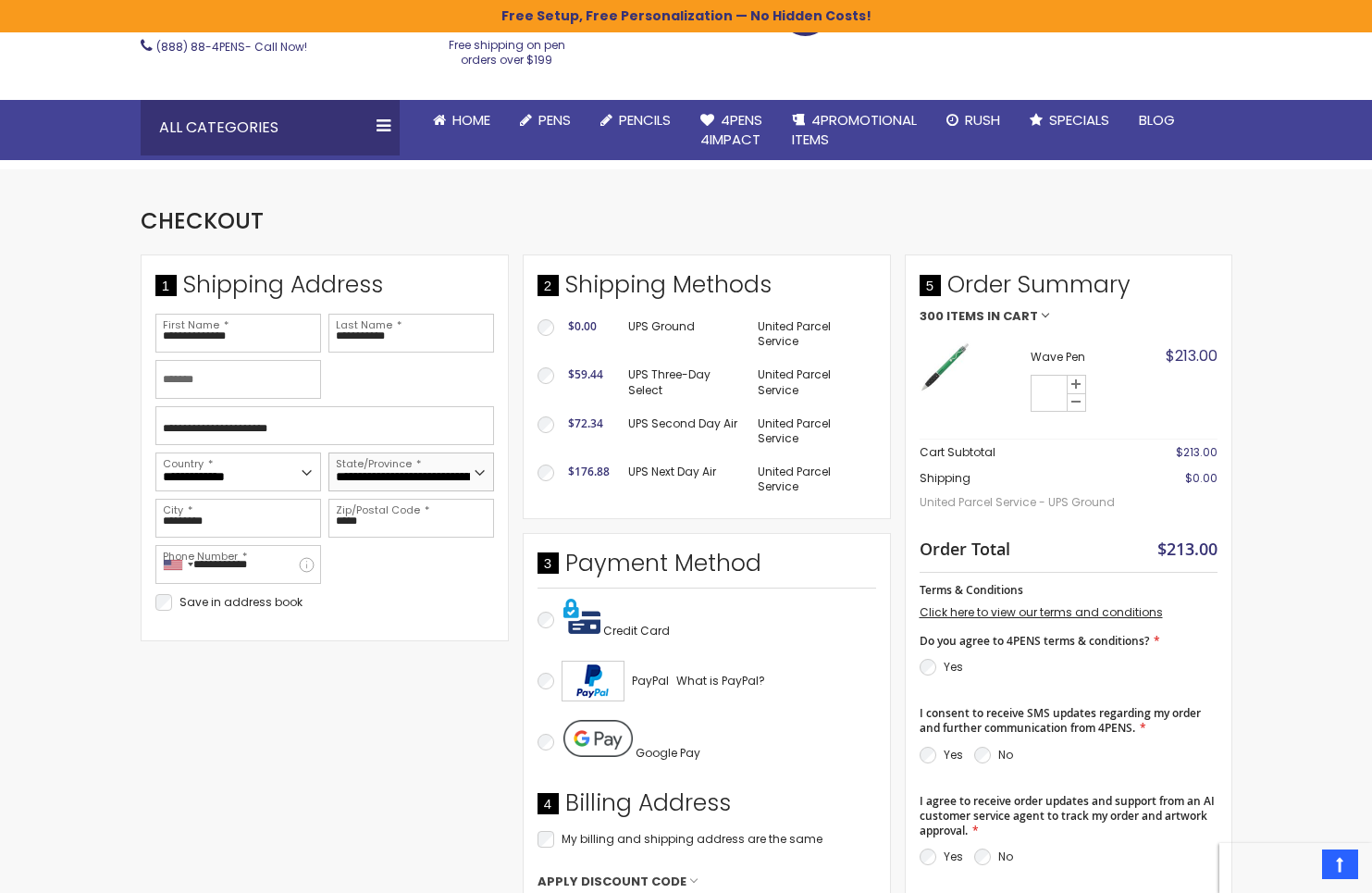 select on "**" 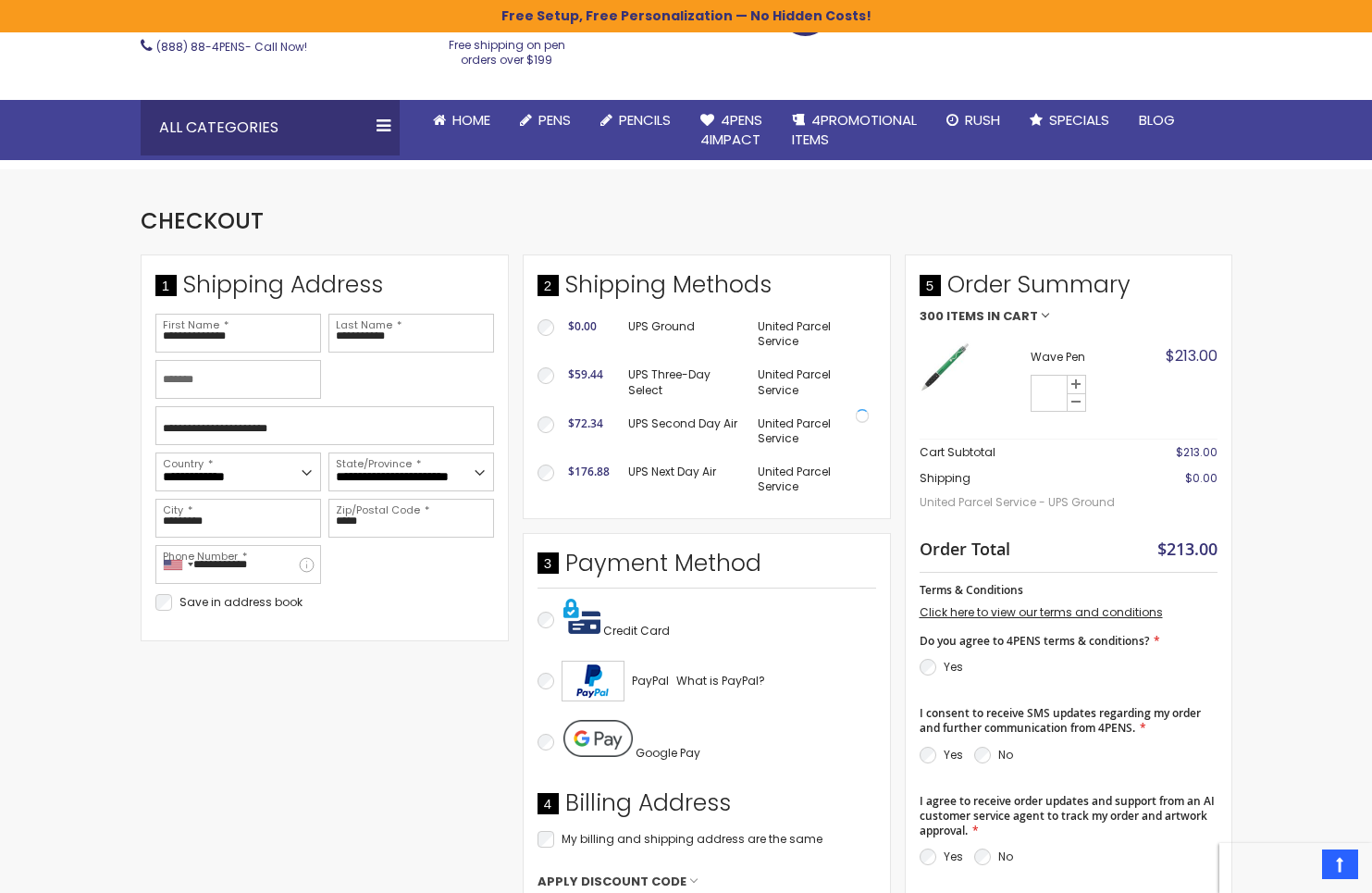 click on "**********" at bounding box center [523, 589] 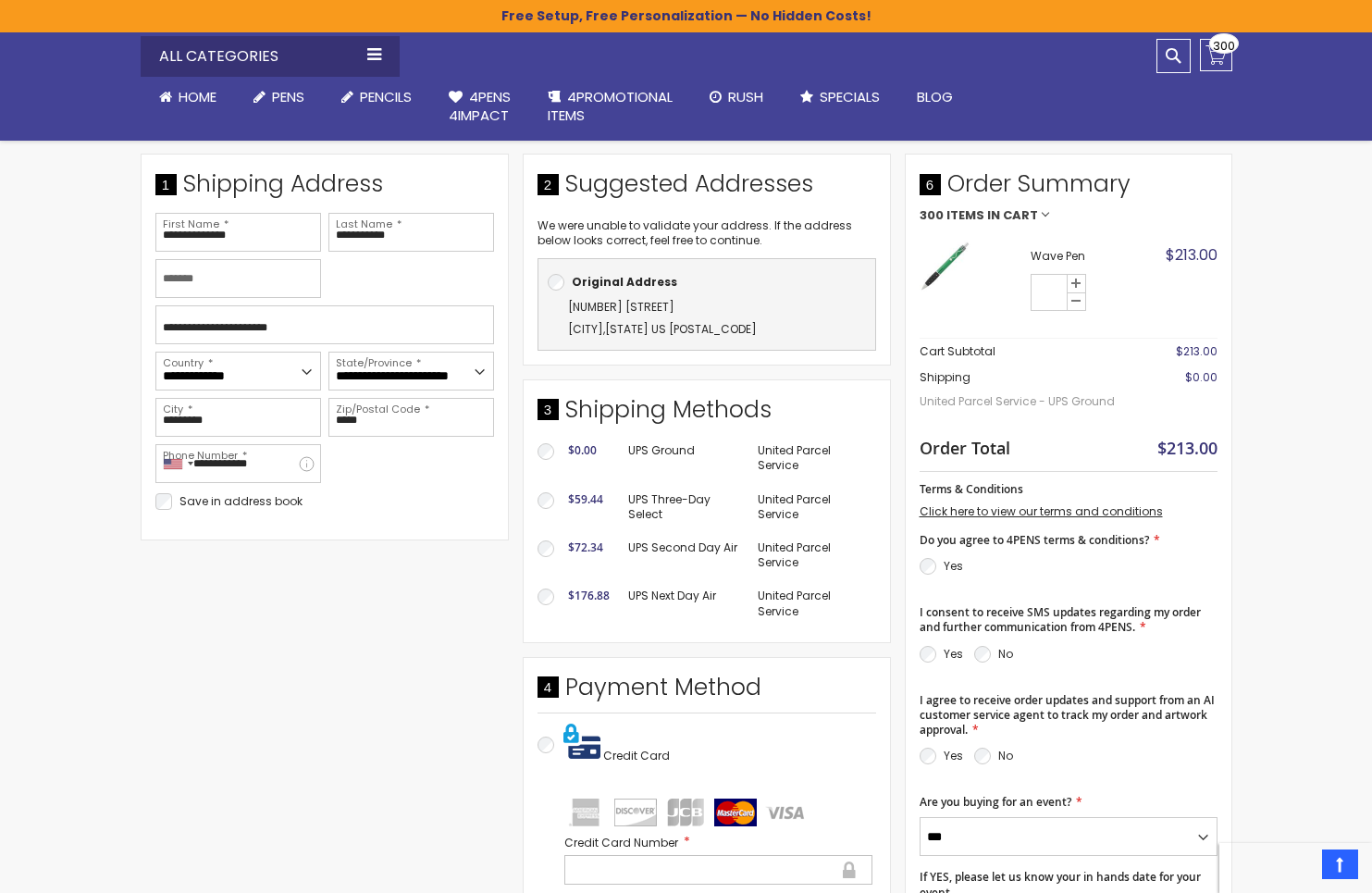 scroll, scrollTop: 379, scrollLeft: 0, axis: vertical 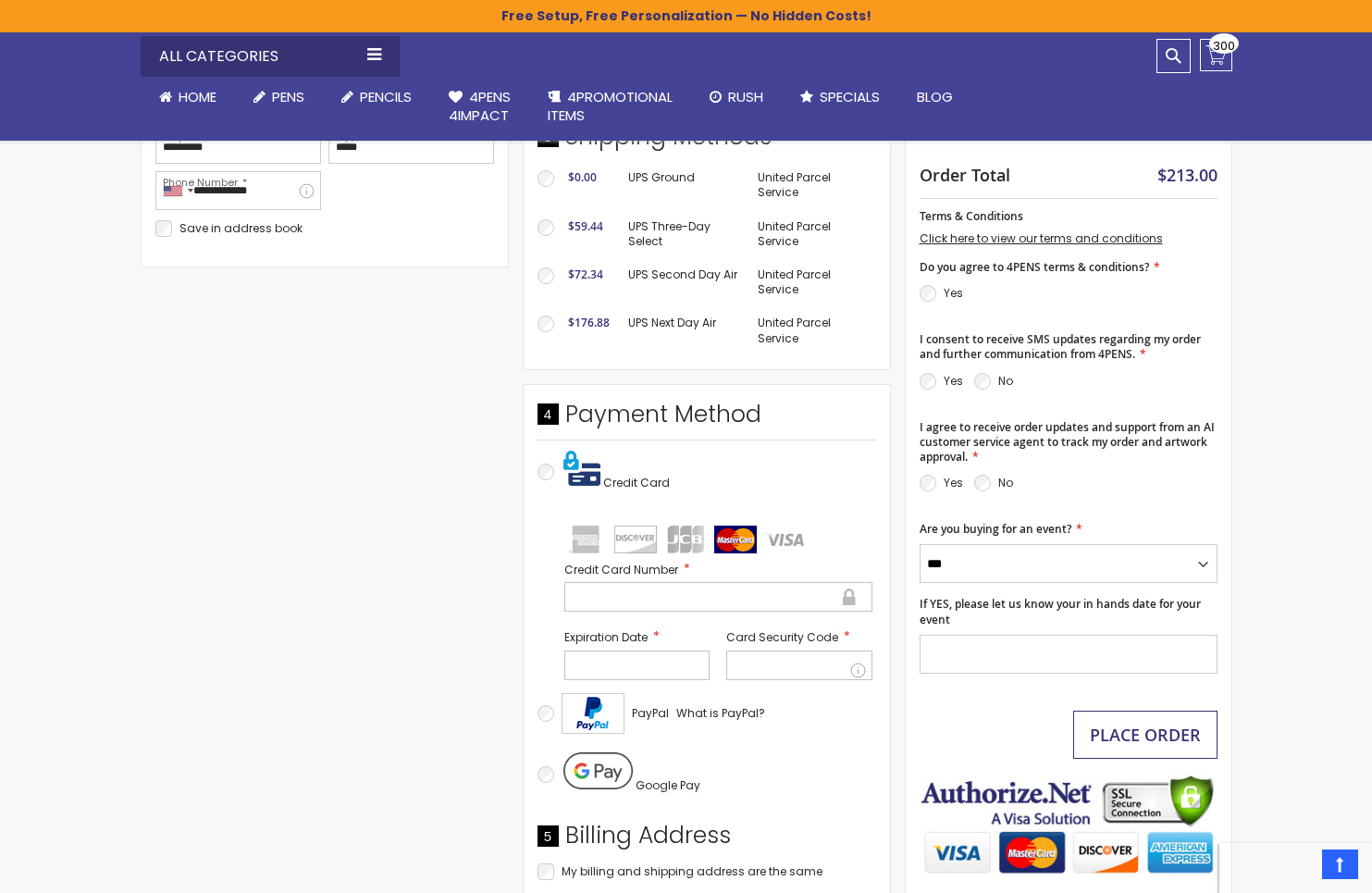 click on "Place Order" at bounding box center (1145, 735) 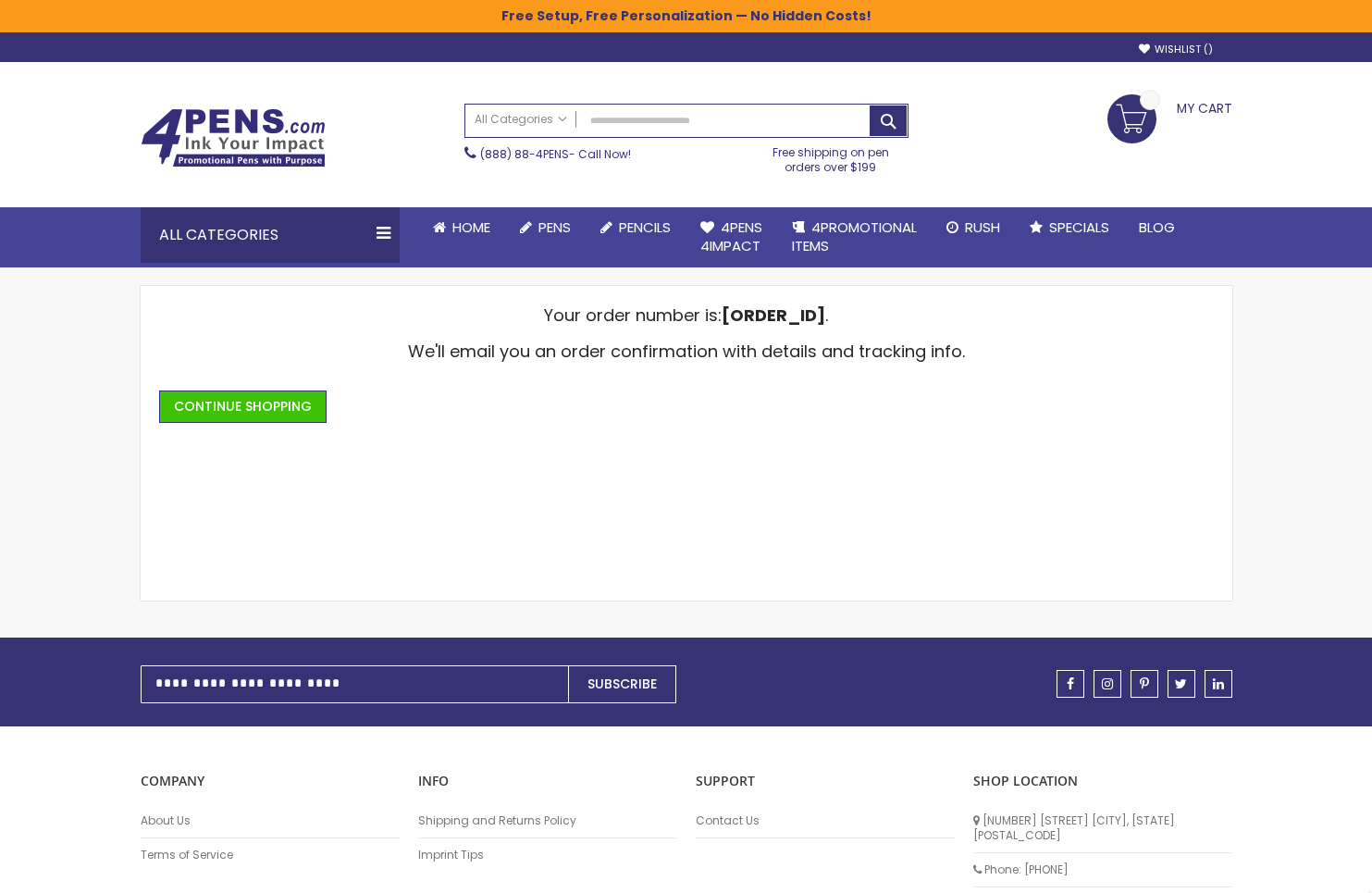 scroll, scrollTop: 0, scrollLeft: 0, axis: both 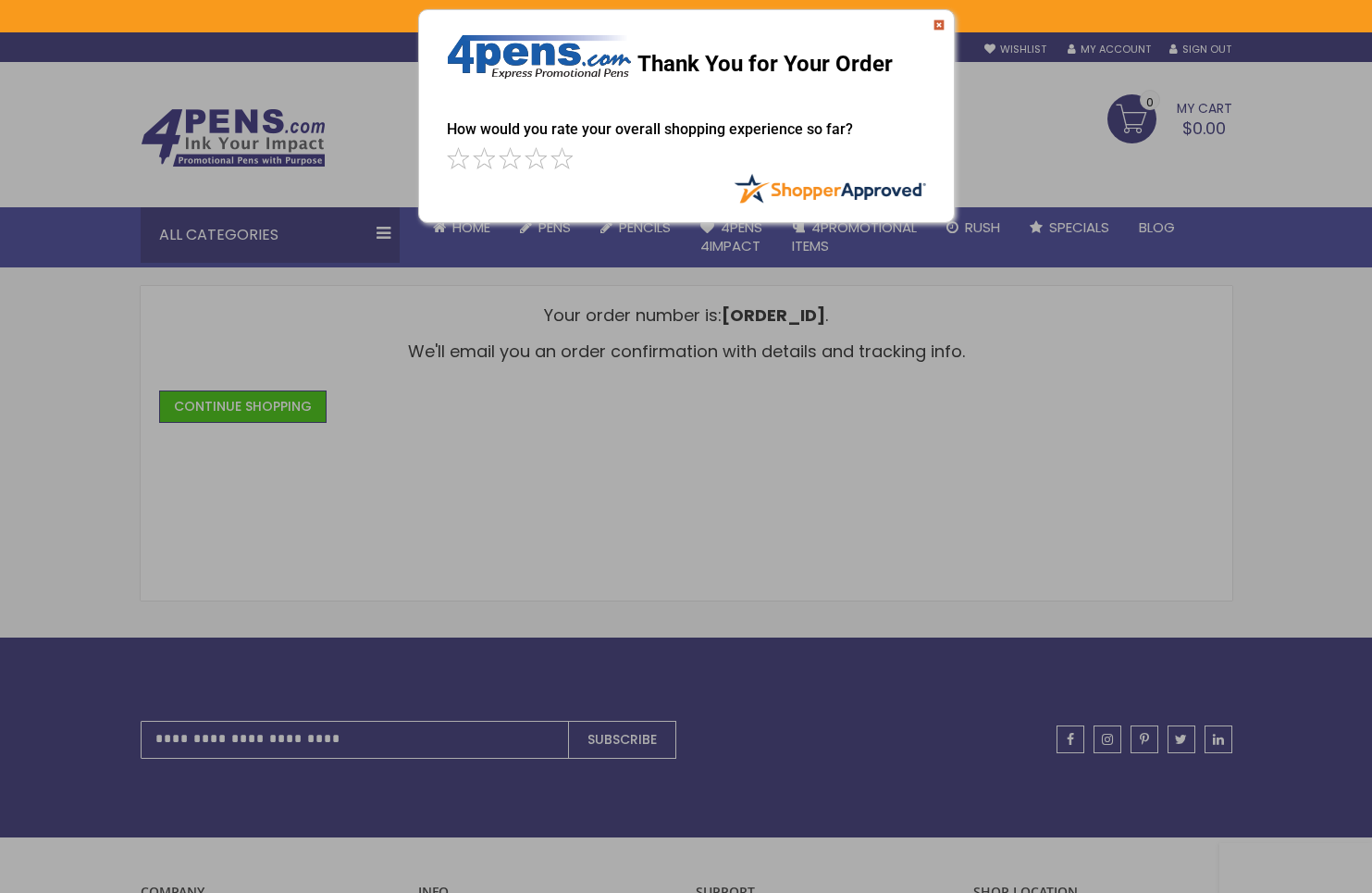 click at bounding box center [939, 25] 